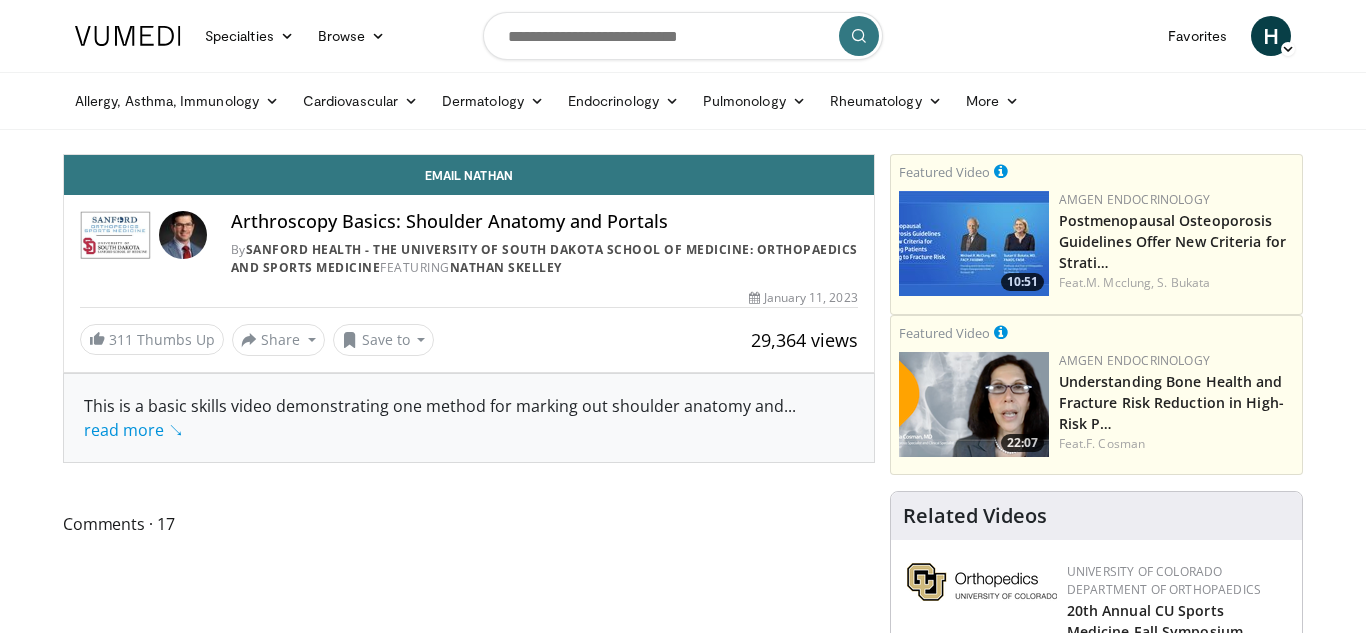 scroll, scrollTop: 0, scrollLeft: 0, axis: both 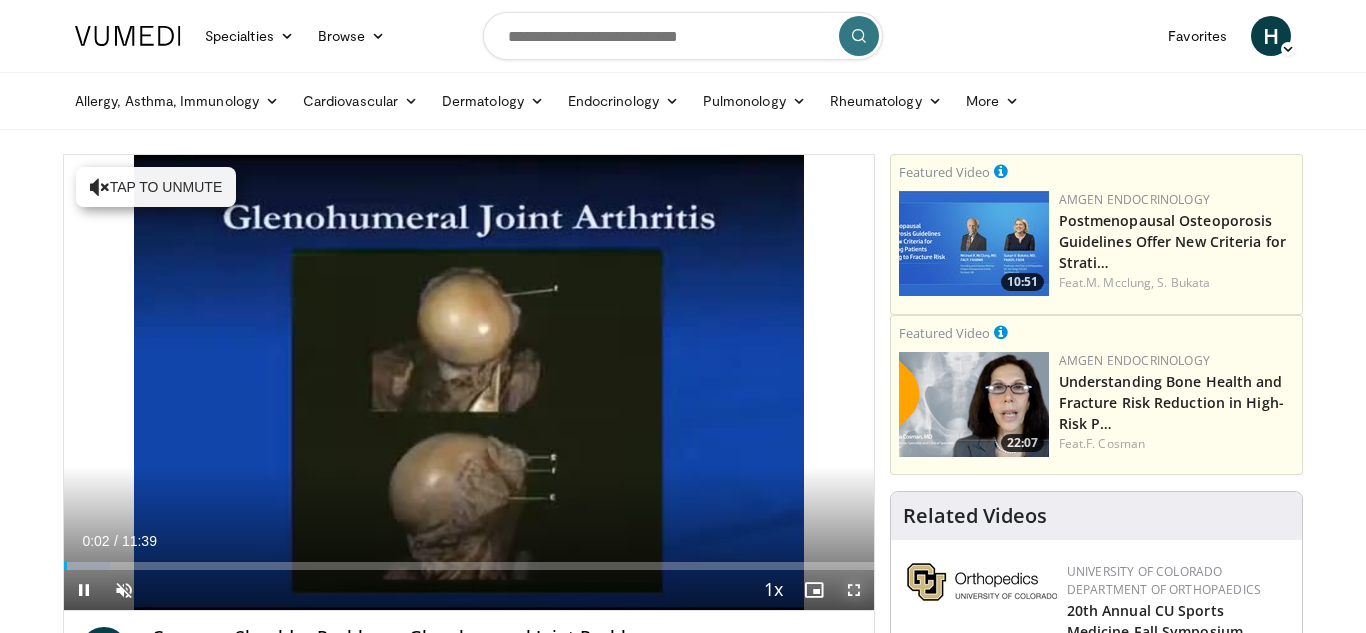 click at bounding box center (854, 590) 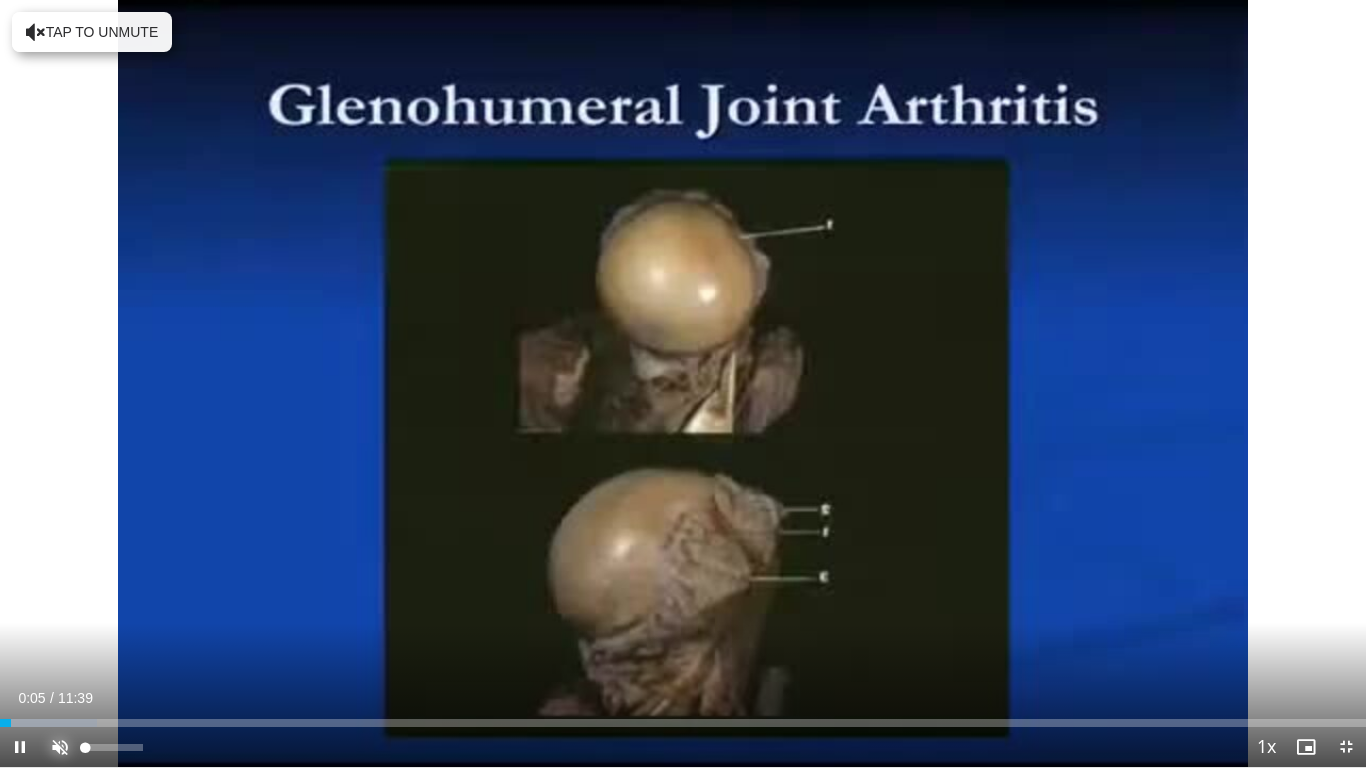 click at bounding box center [60, 747] 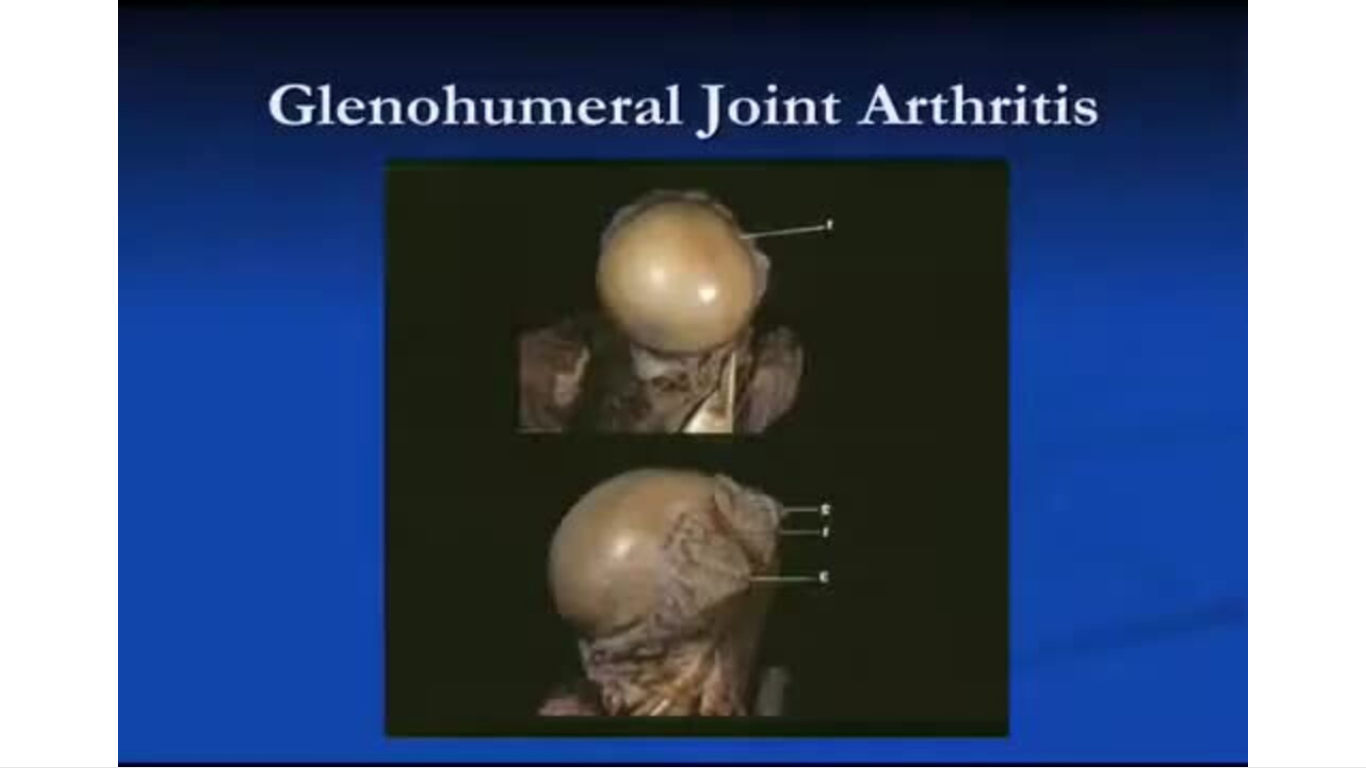 click on "10 seconds
Tap to unmute" at bounding box center [683, 383] 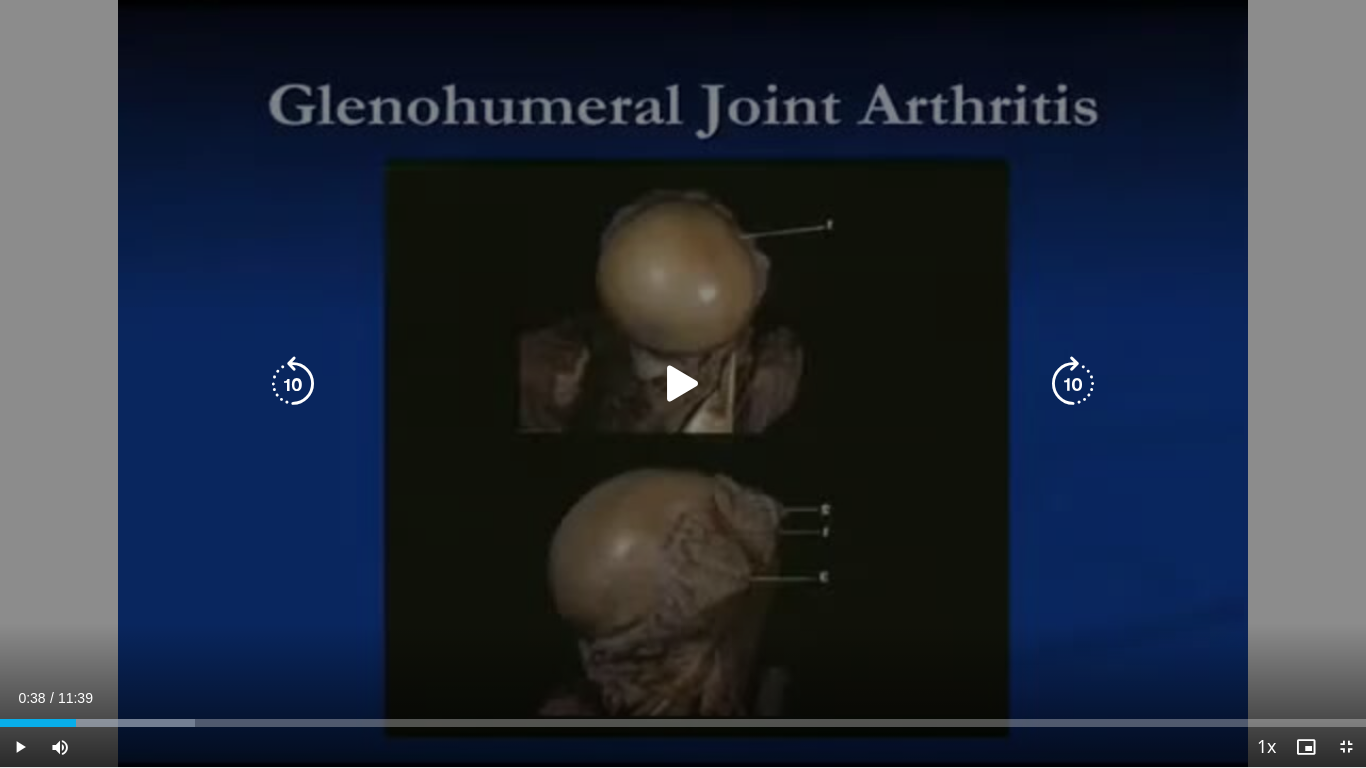 click at bounding box center [1073, 384] 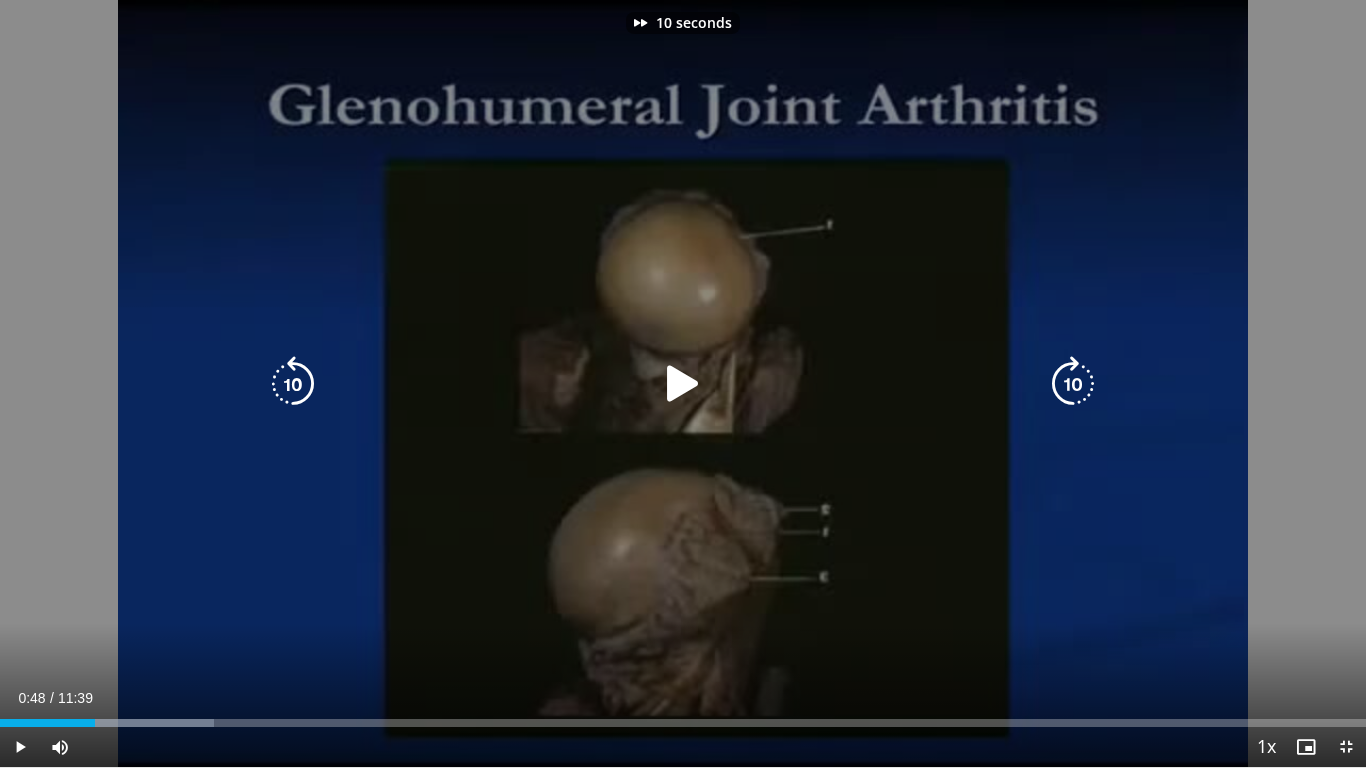 click at bounding box center [1073, 384] 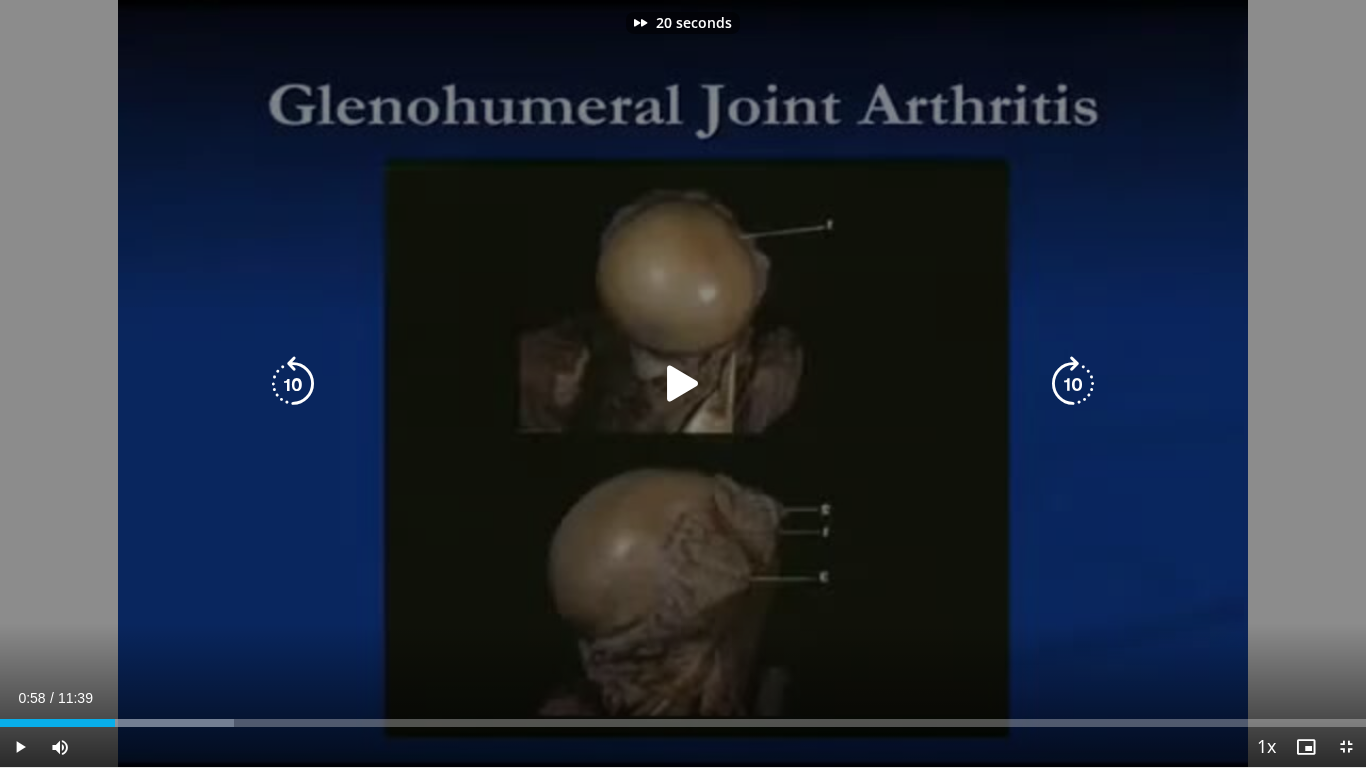 click at bounding box center (683, 384) 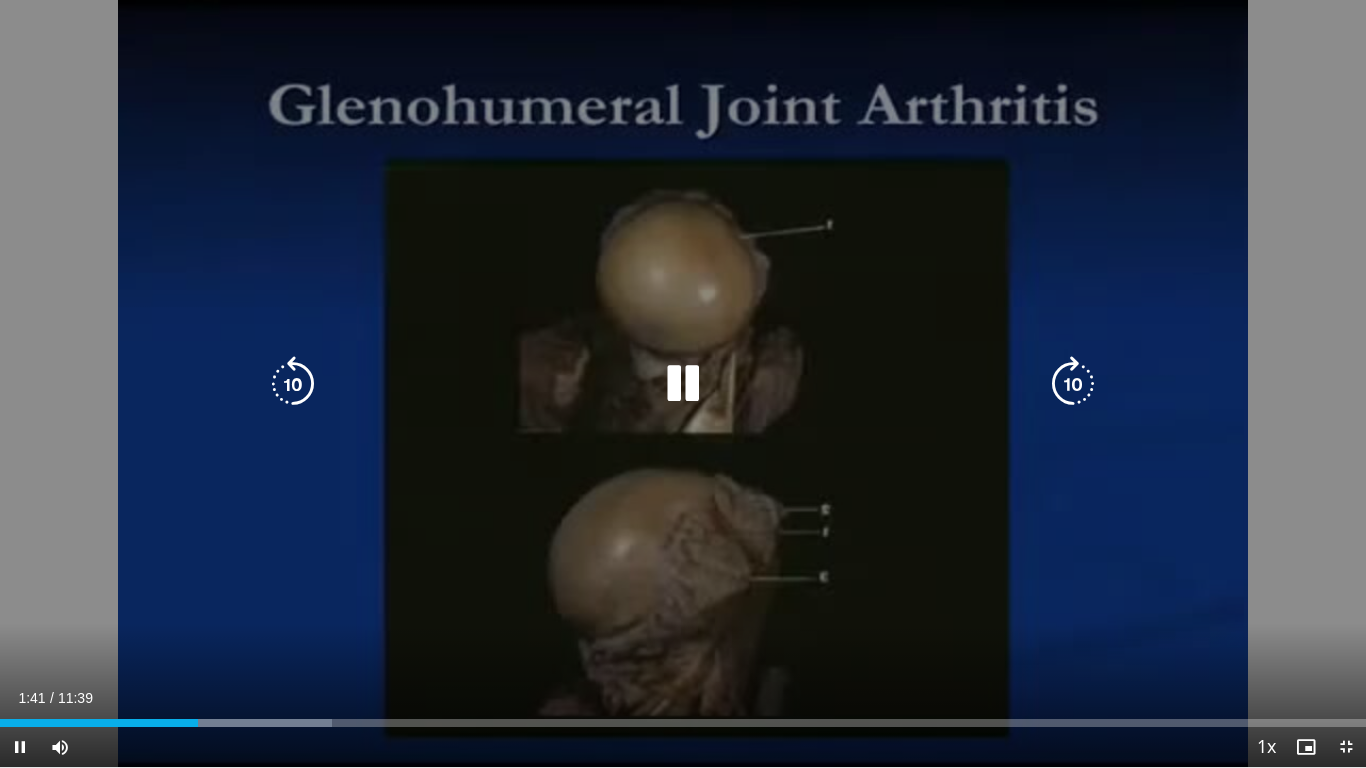 click at bounding box center [1073, 384] 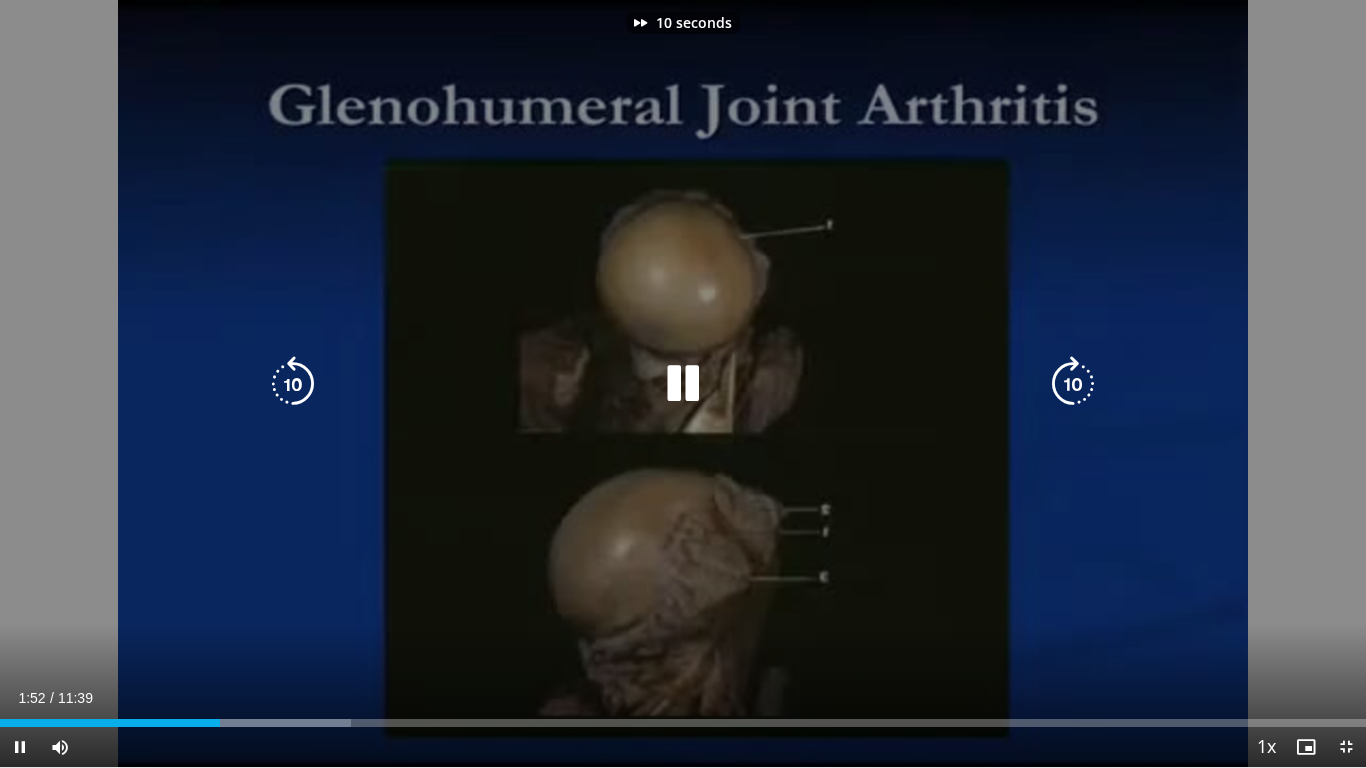 click at bounding box center [1073, 384] 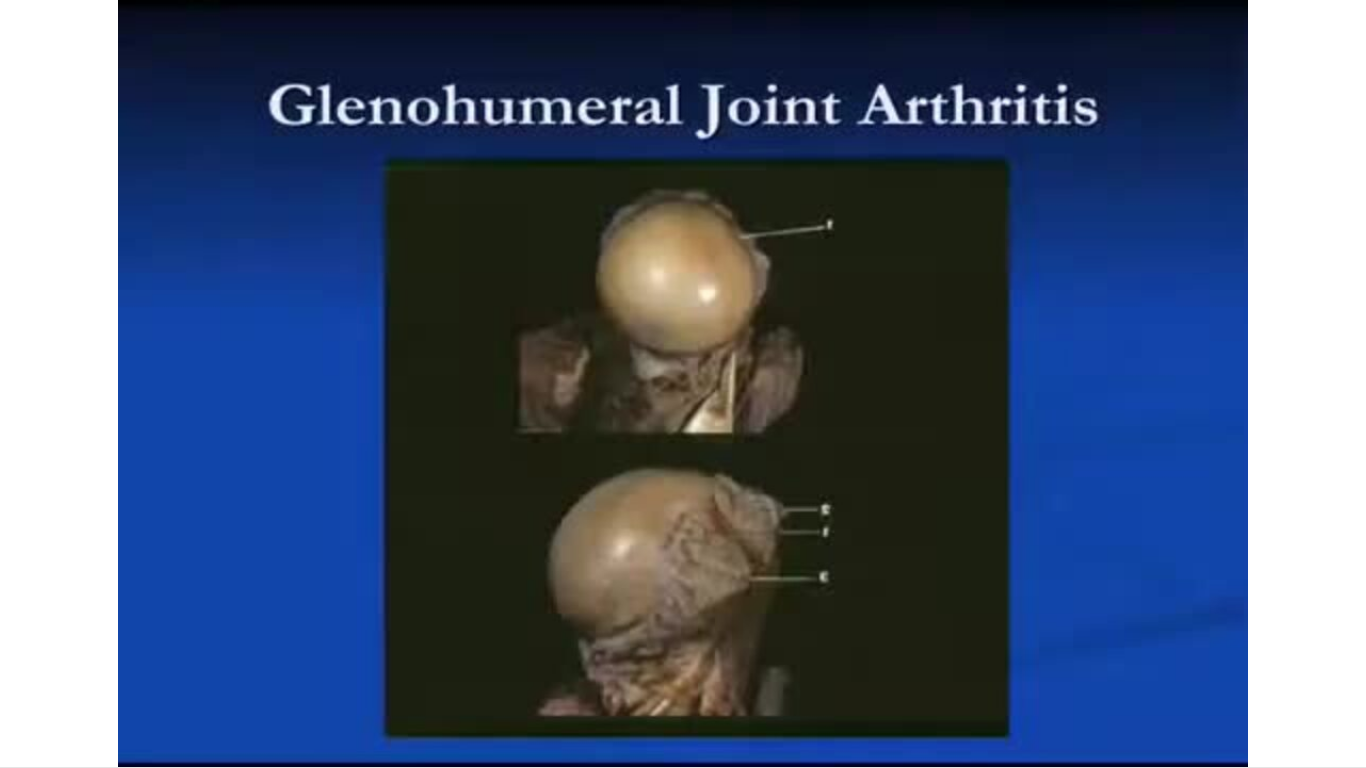 click on "20 seconds
Tap to unmute" at bounding box center [683, 383] 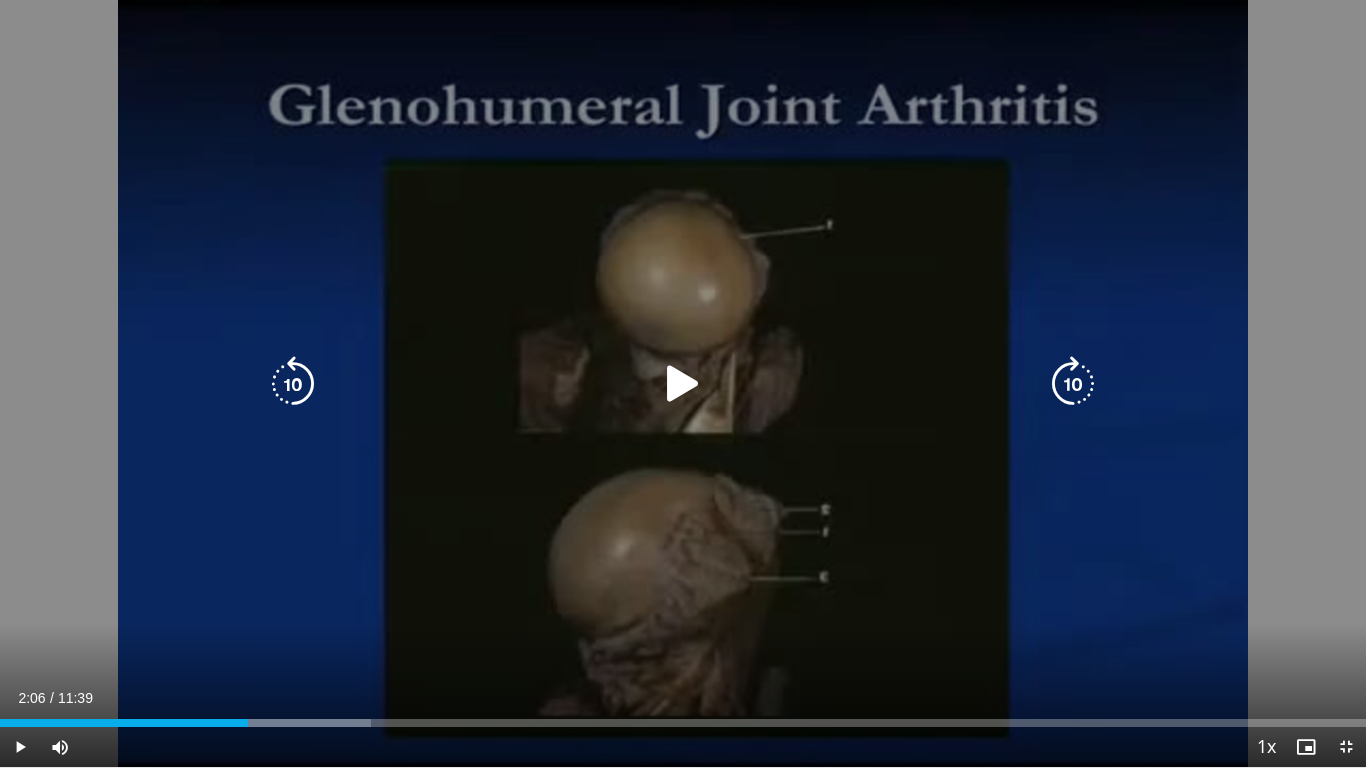 click at bounding box center (1073, 384) 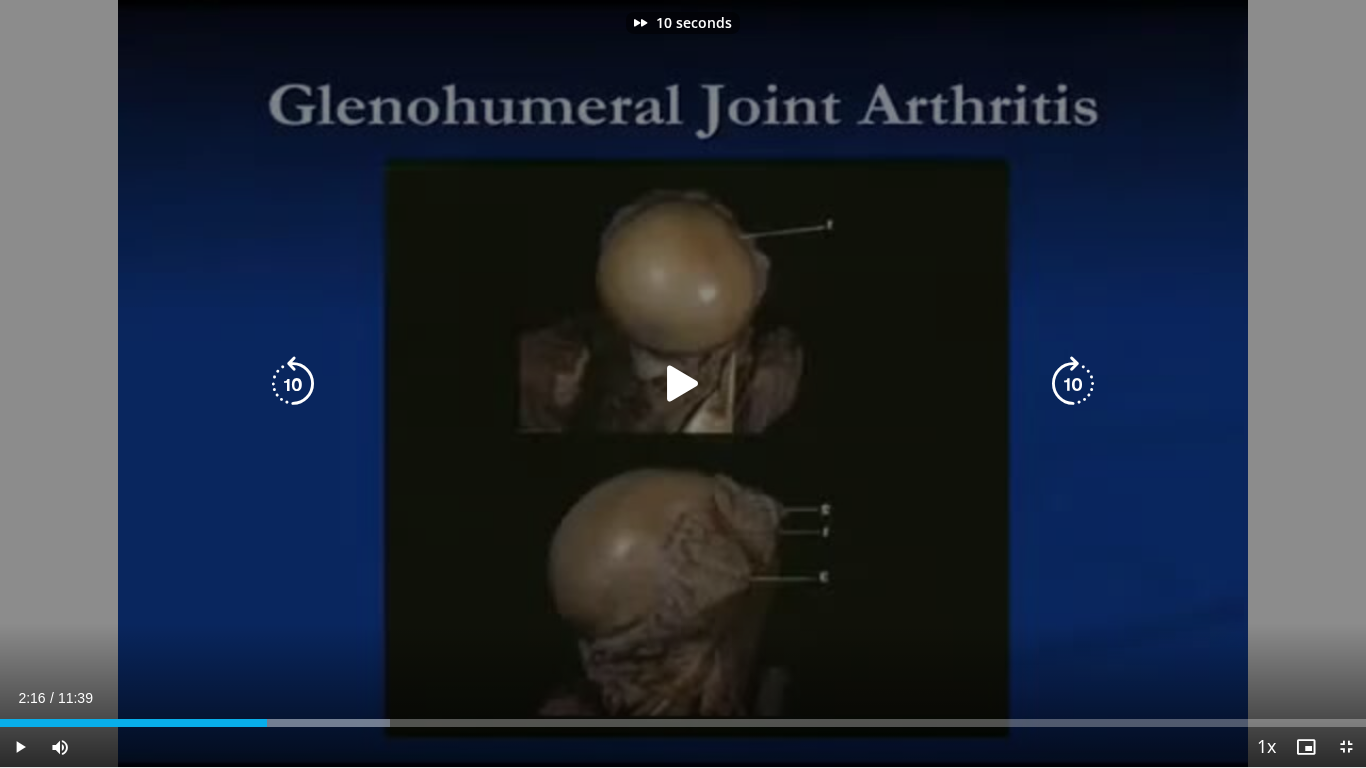 click at bounding box center [1073, 384] 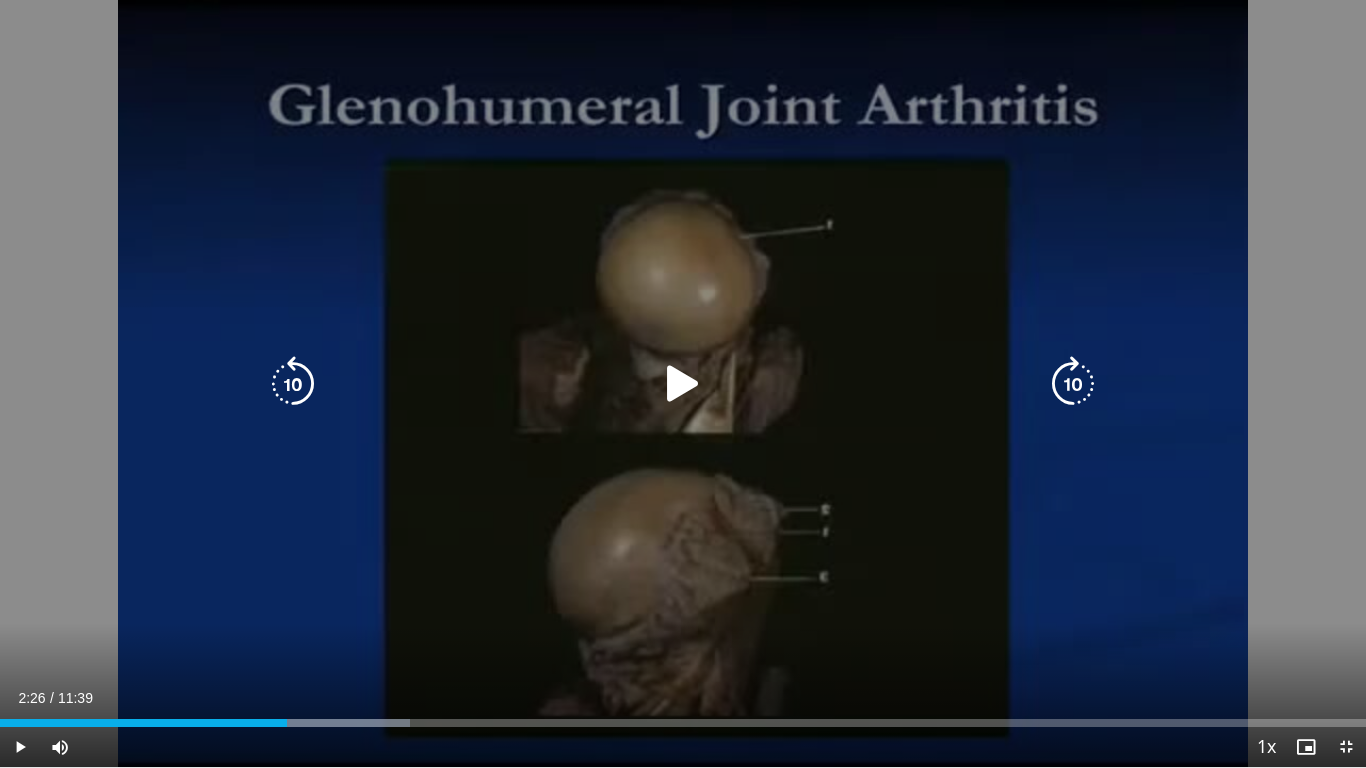 click at bounding box center (293, 384) 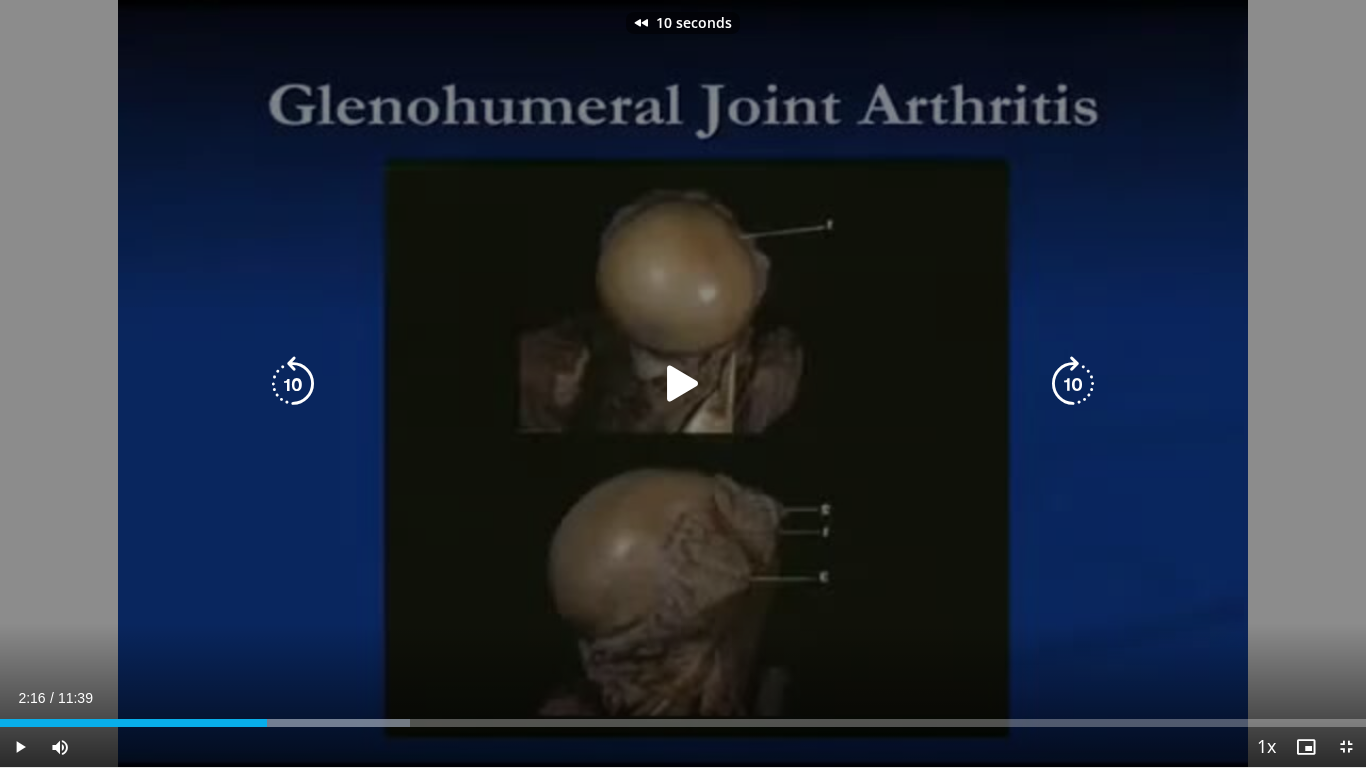 click at bounding box center (293, 384) 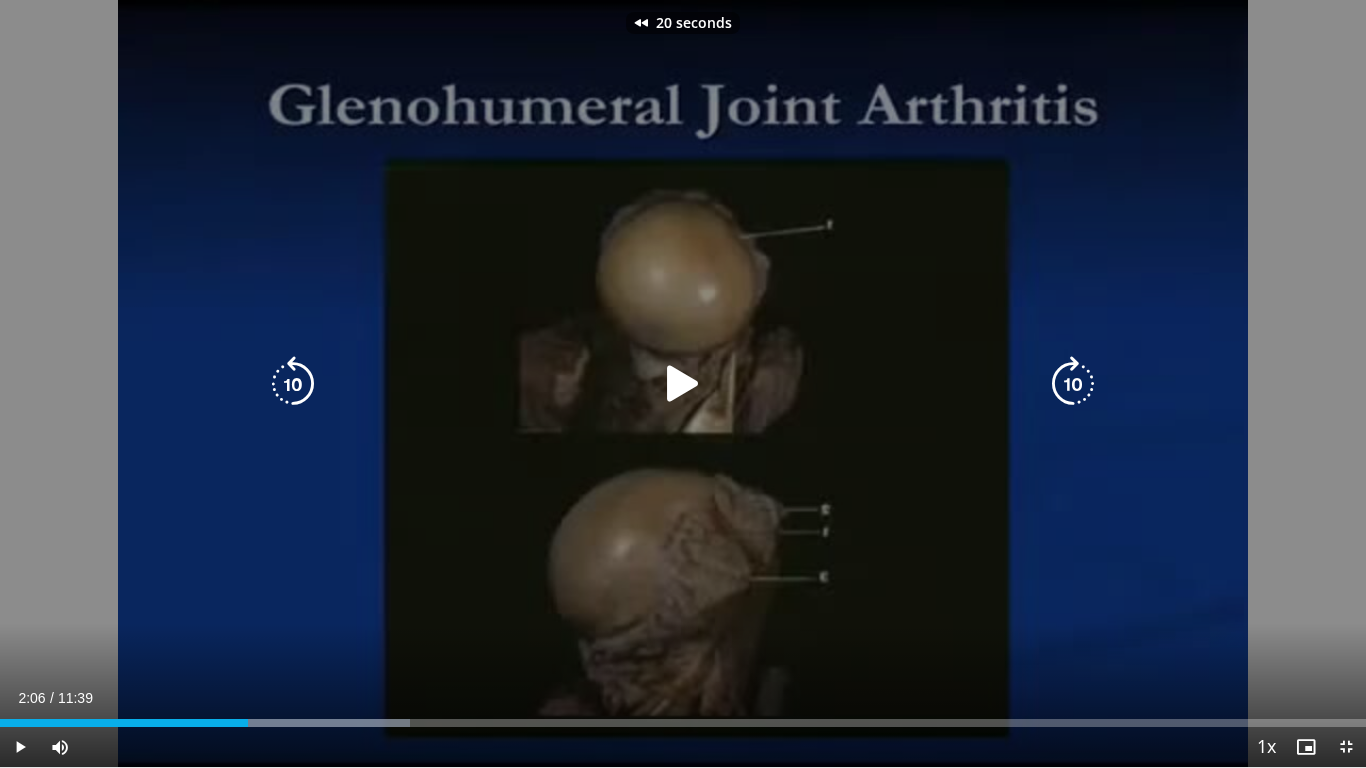 click at bounding box center [683, 384] 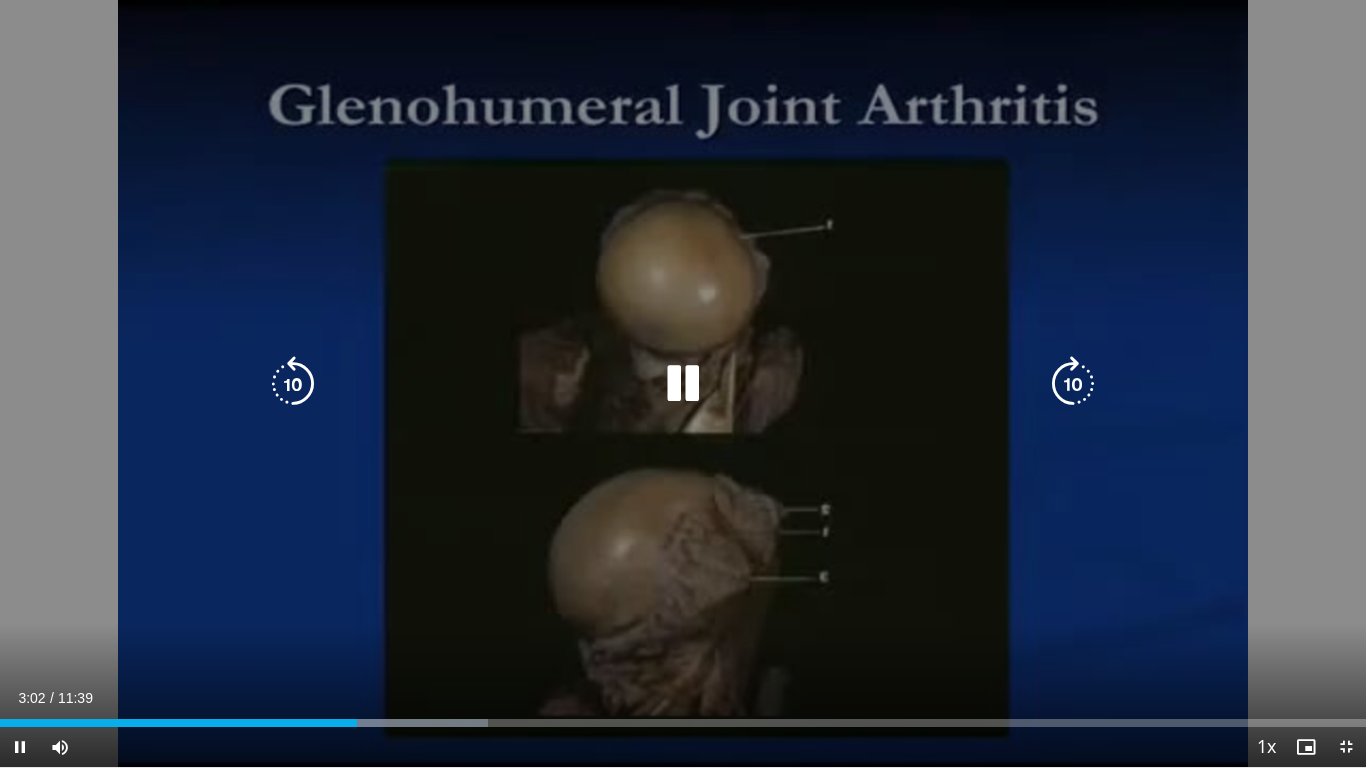 click at bounding box center [1073, 384] 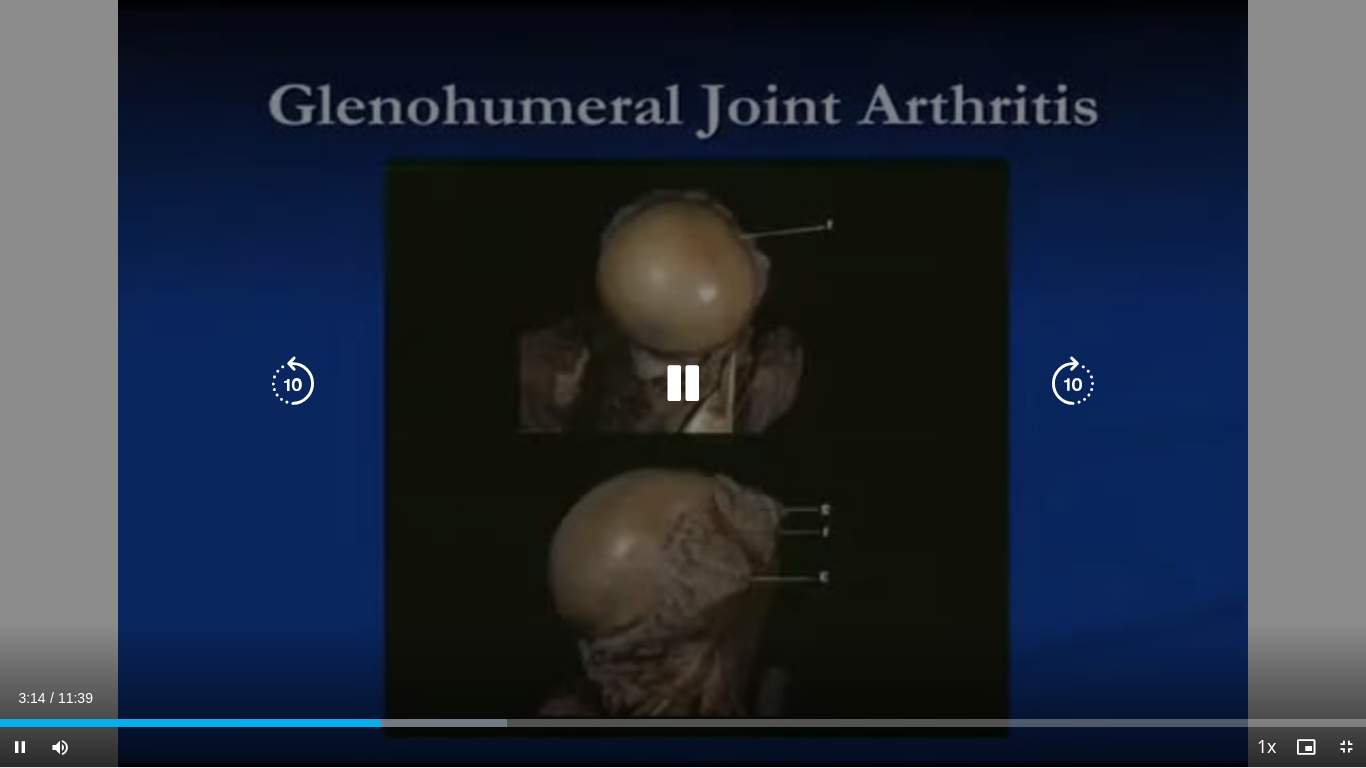 click at bounding box center (1073, 384) 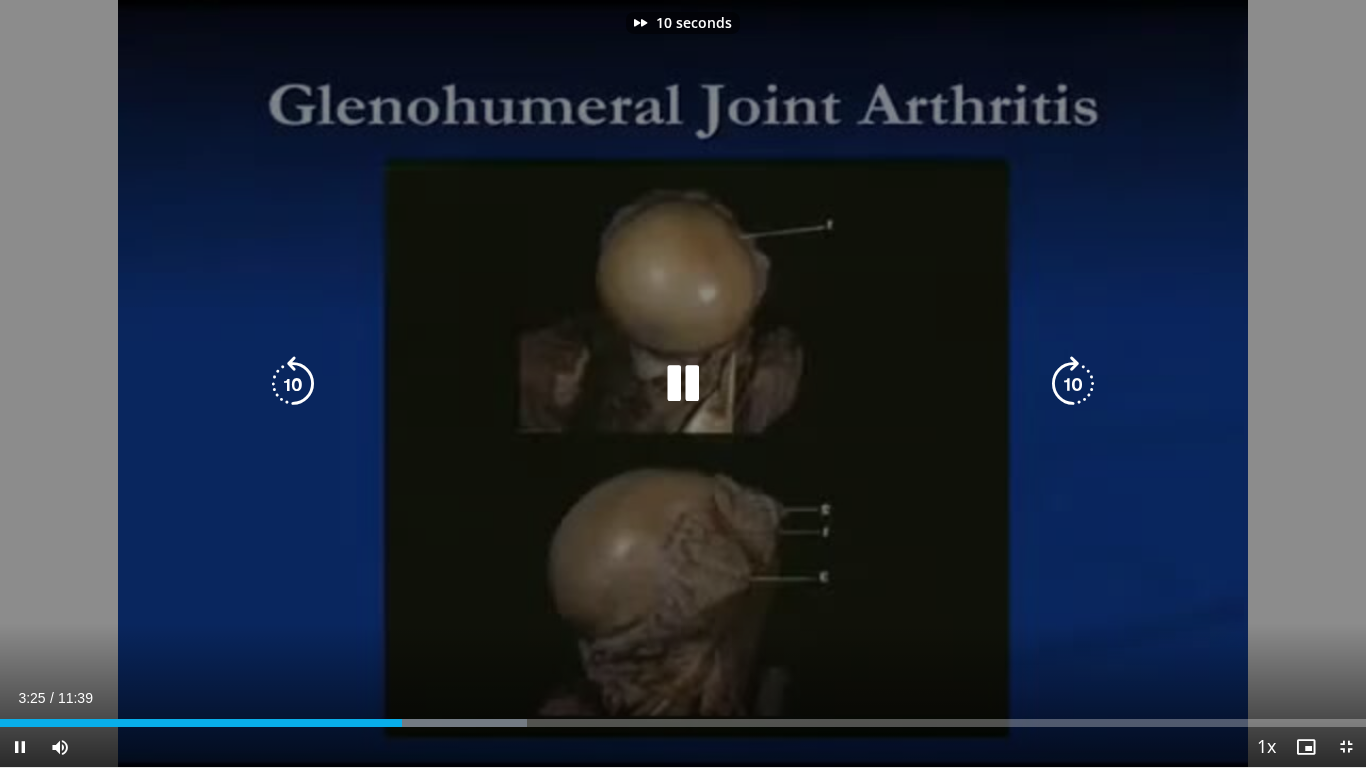 click at bounding box center [1073, 384] 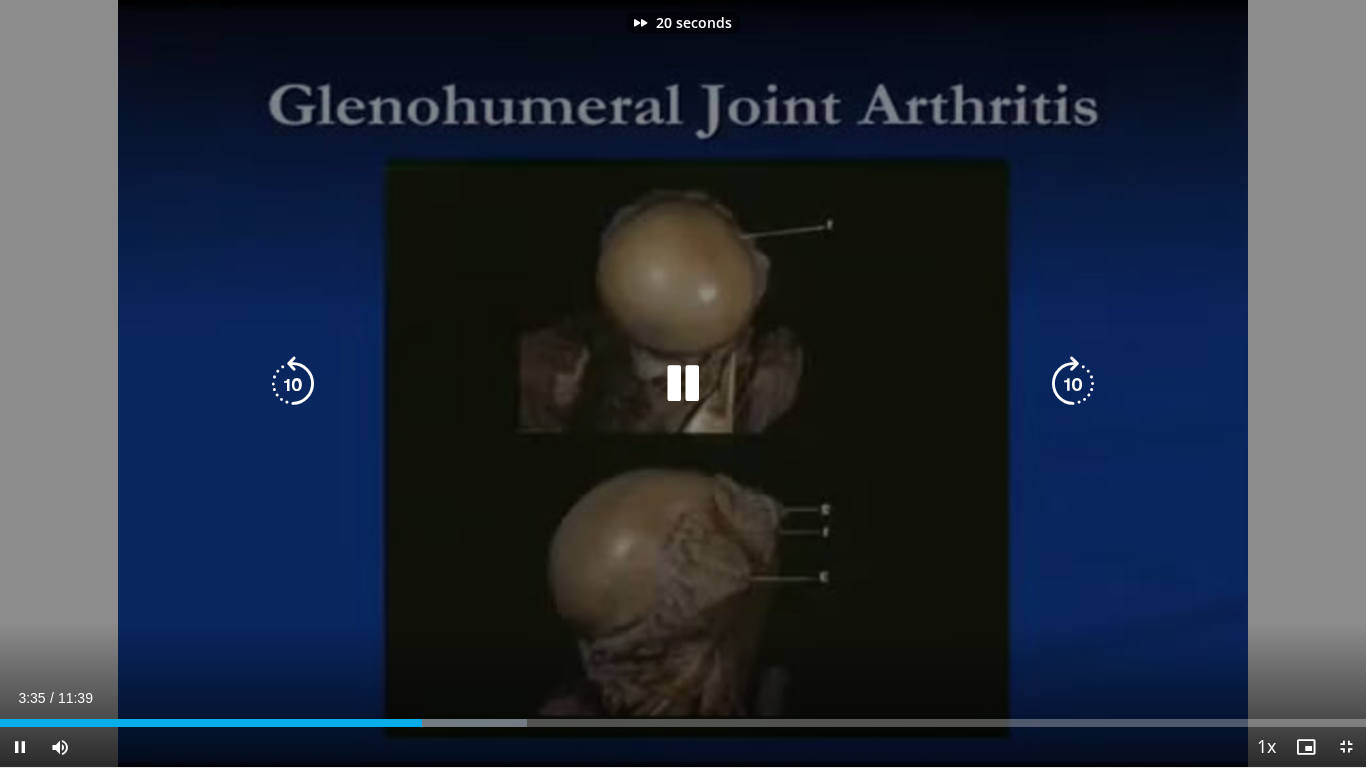 click at bounding box center [1073, 384] 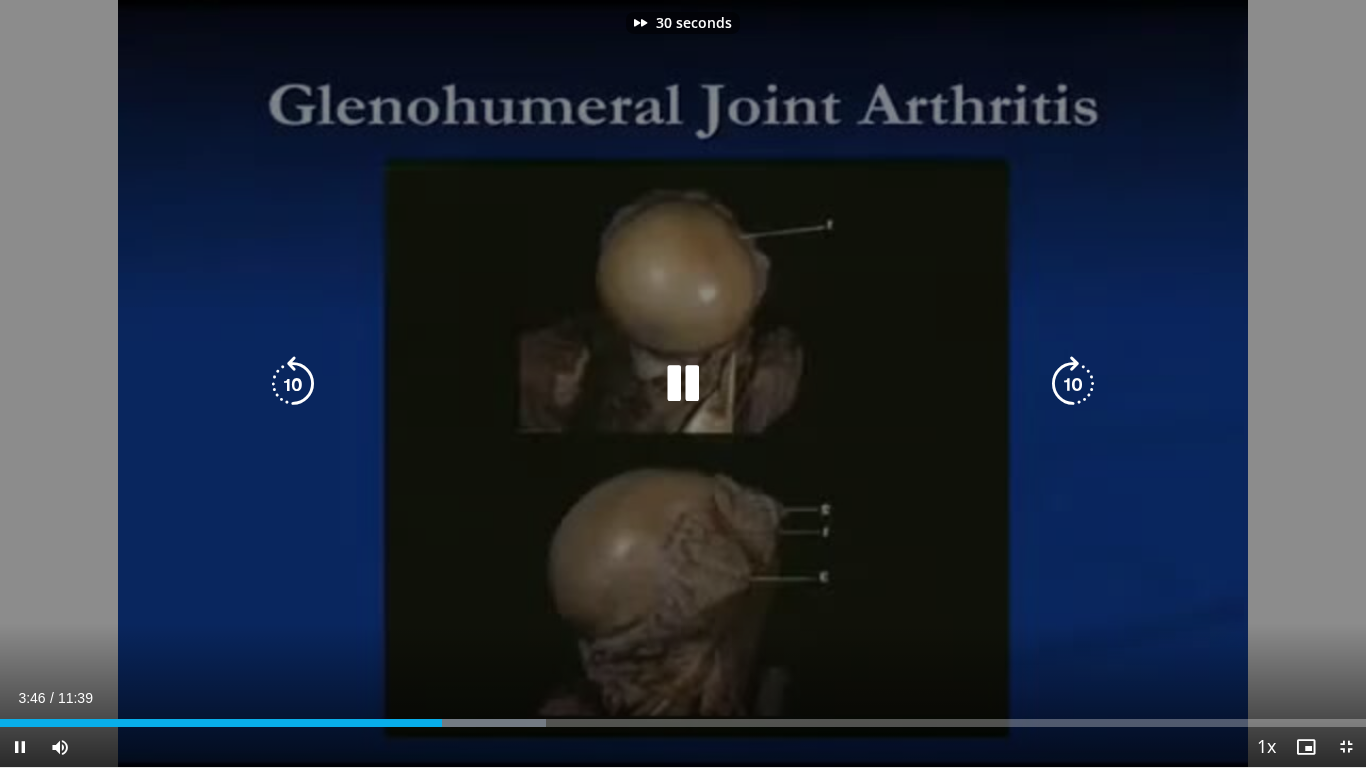 click at bounding box center [1073, 384] 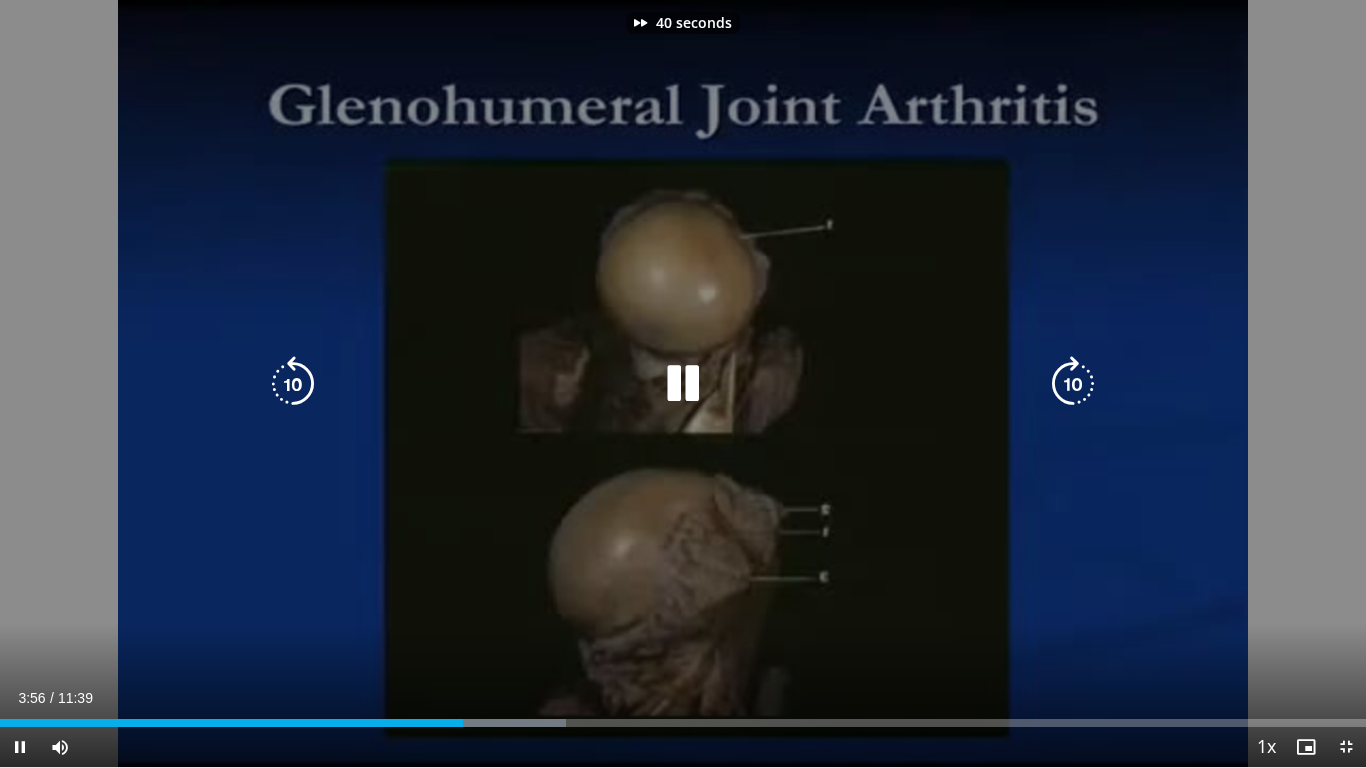 click at bounding box center [1073, 384] 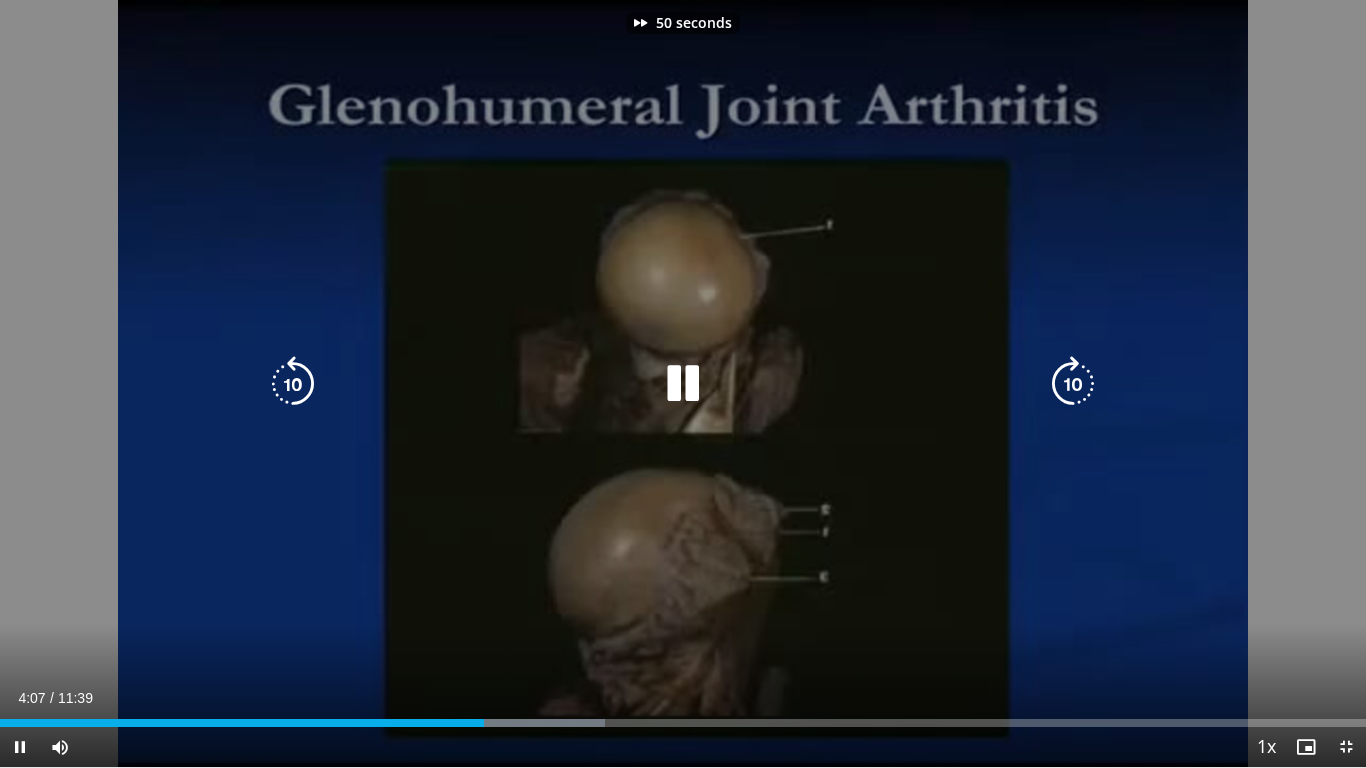 click at bounding box center [1073, 384] 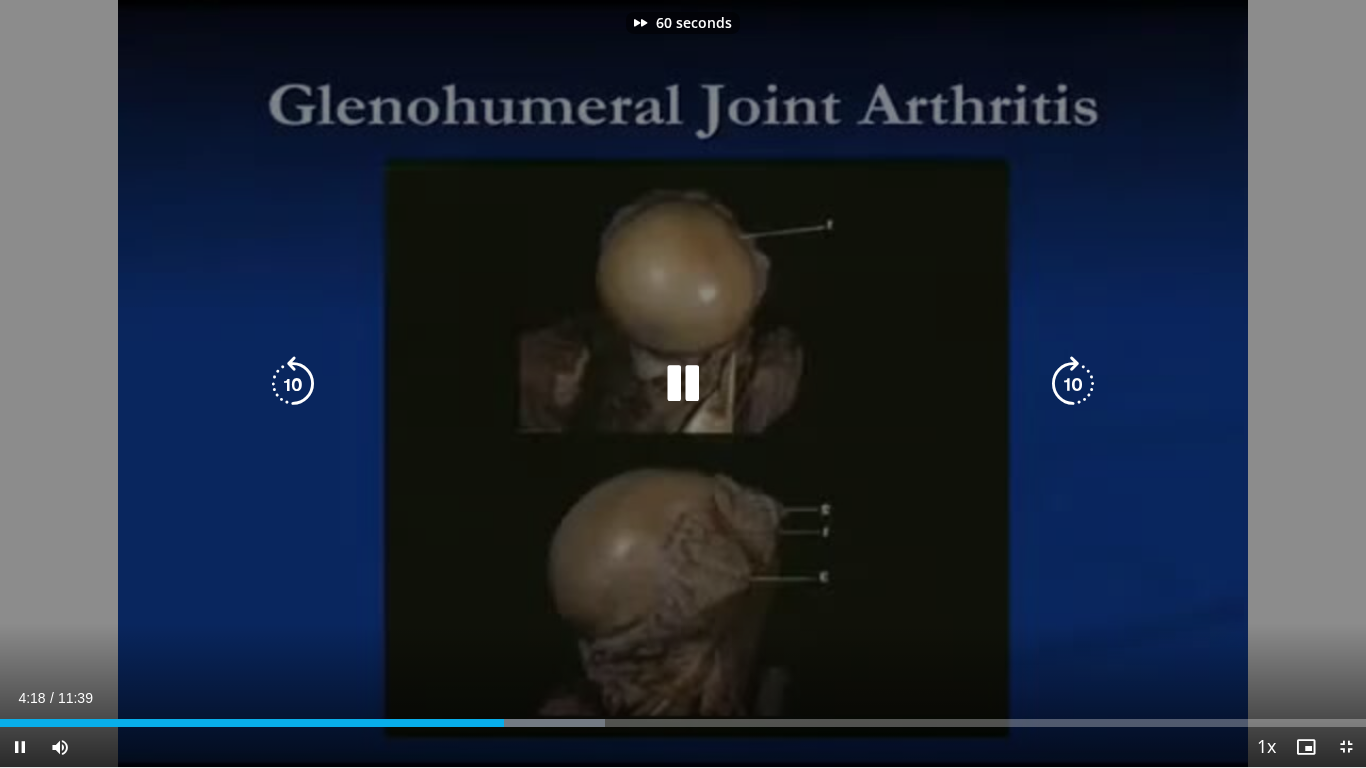 click at bounding box center (1073, 384) 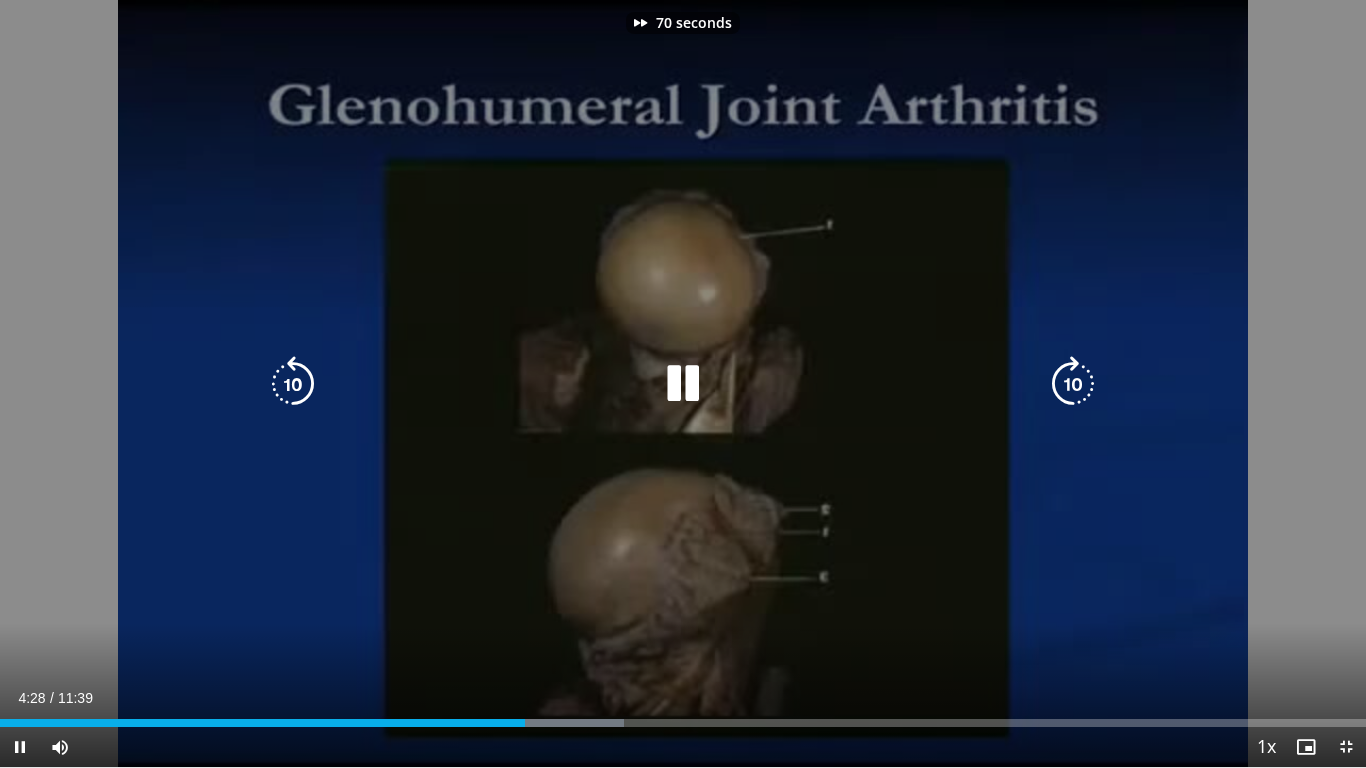 click at bounding box center (1073, 384) 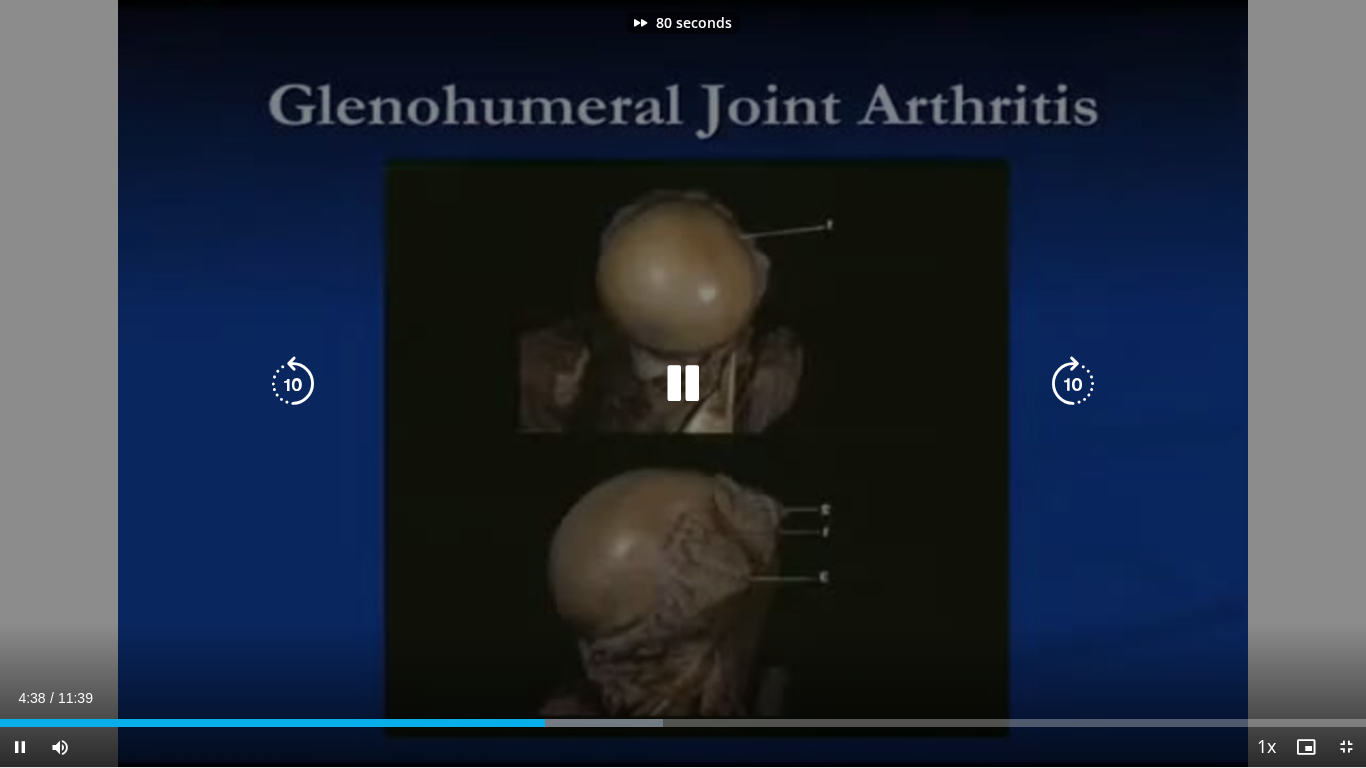 click at bounding box center [1073, 384] 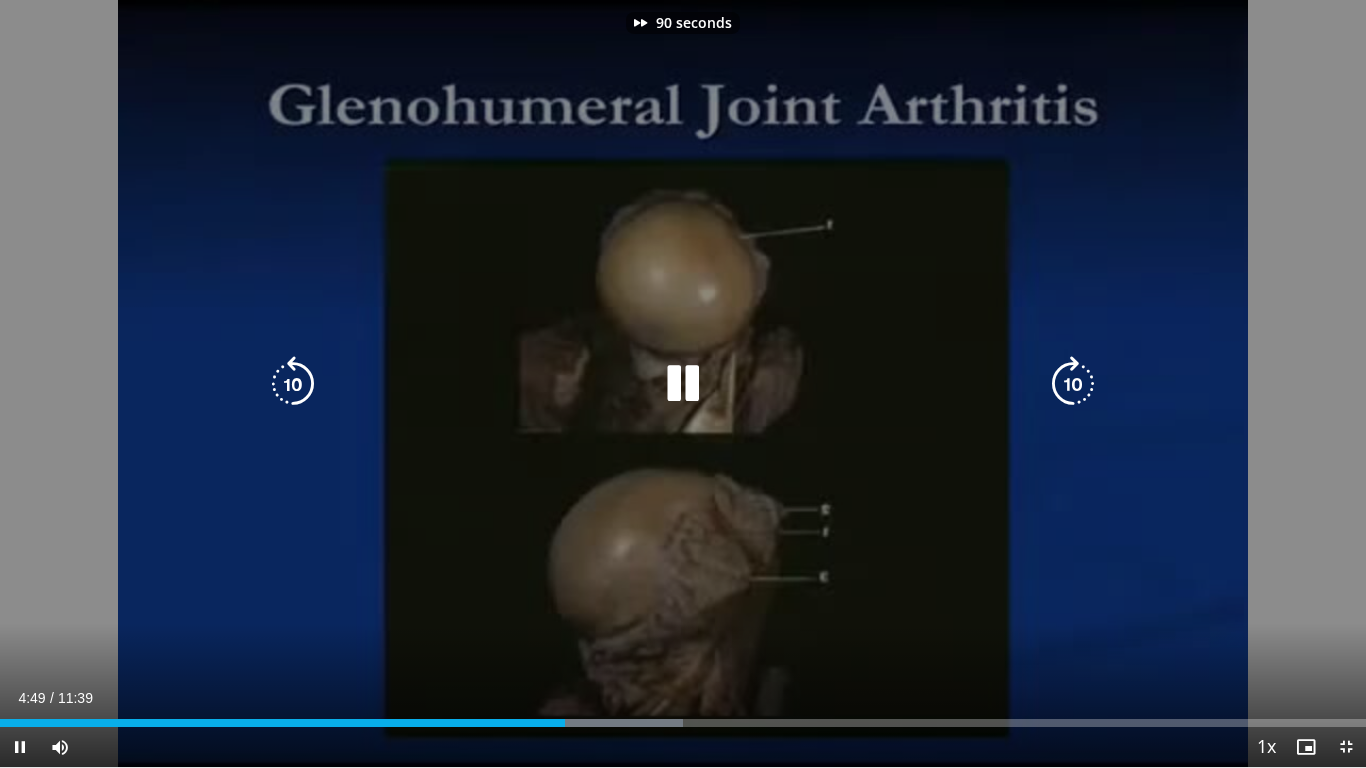 click at bounding box center [1073, 384] 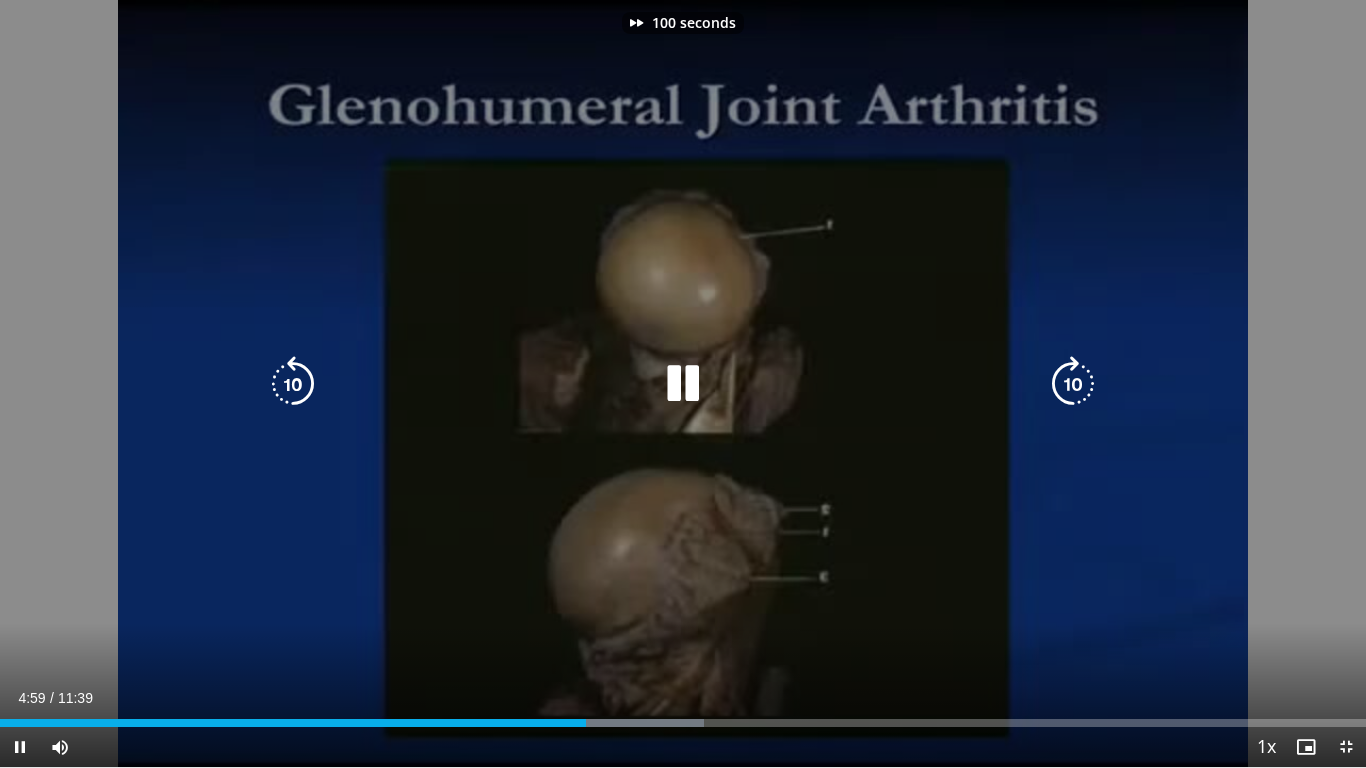 click at bounding box center [1073, 384] 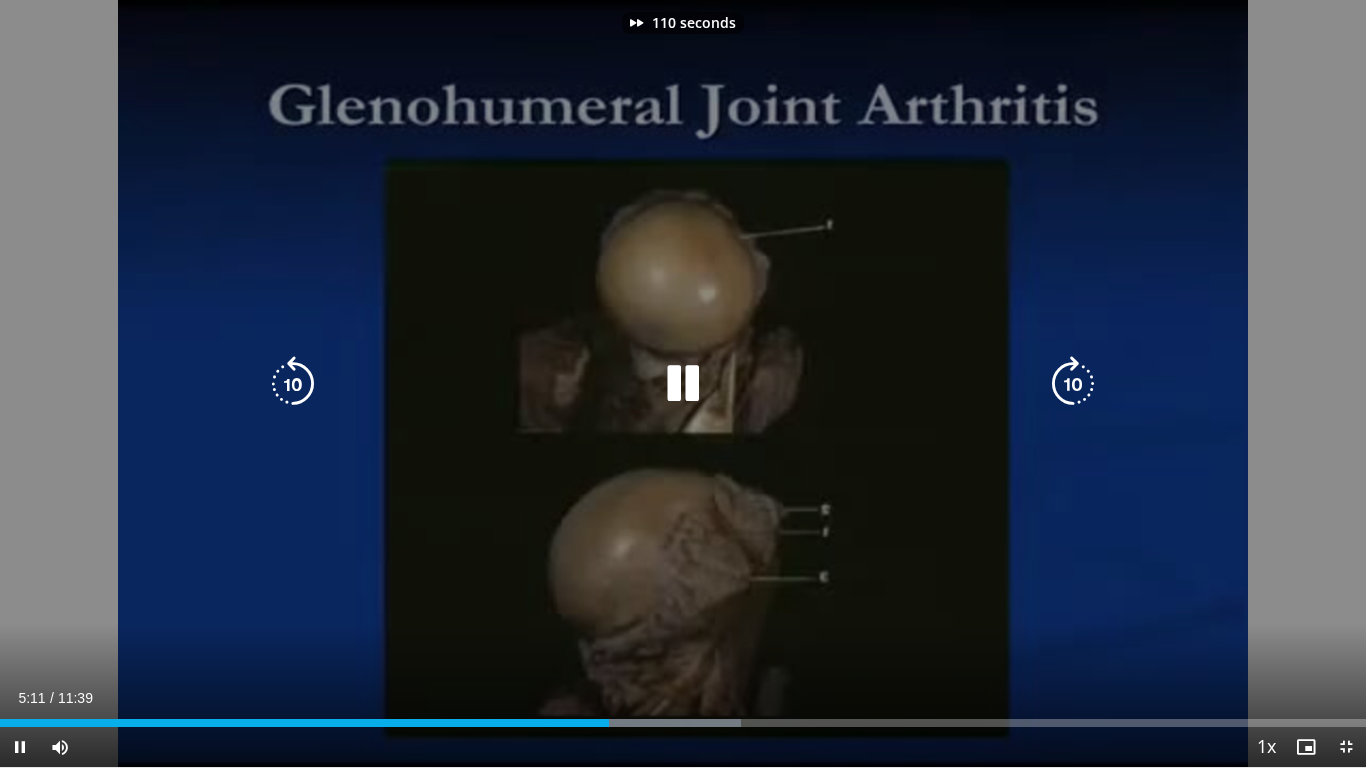 click at bounding box center (1073, 384) 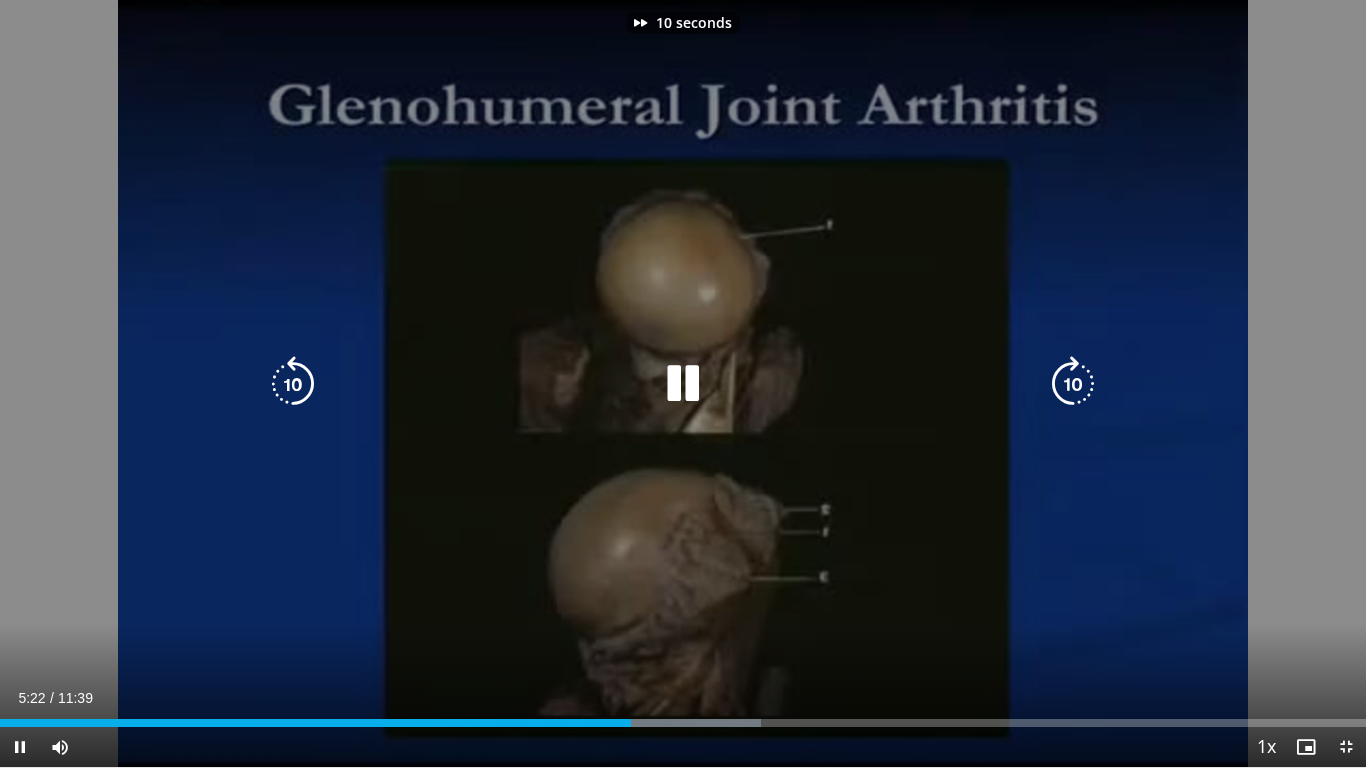 click at bounding box center (1073, 384) 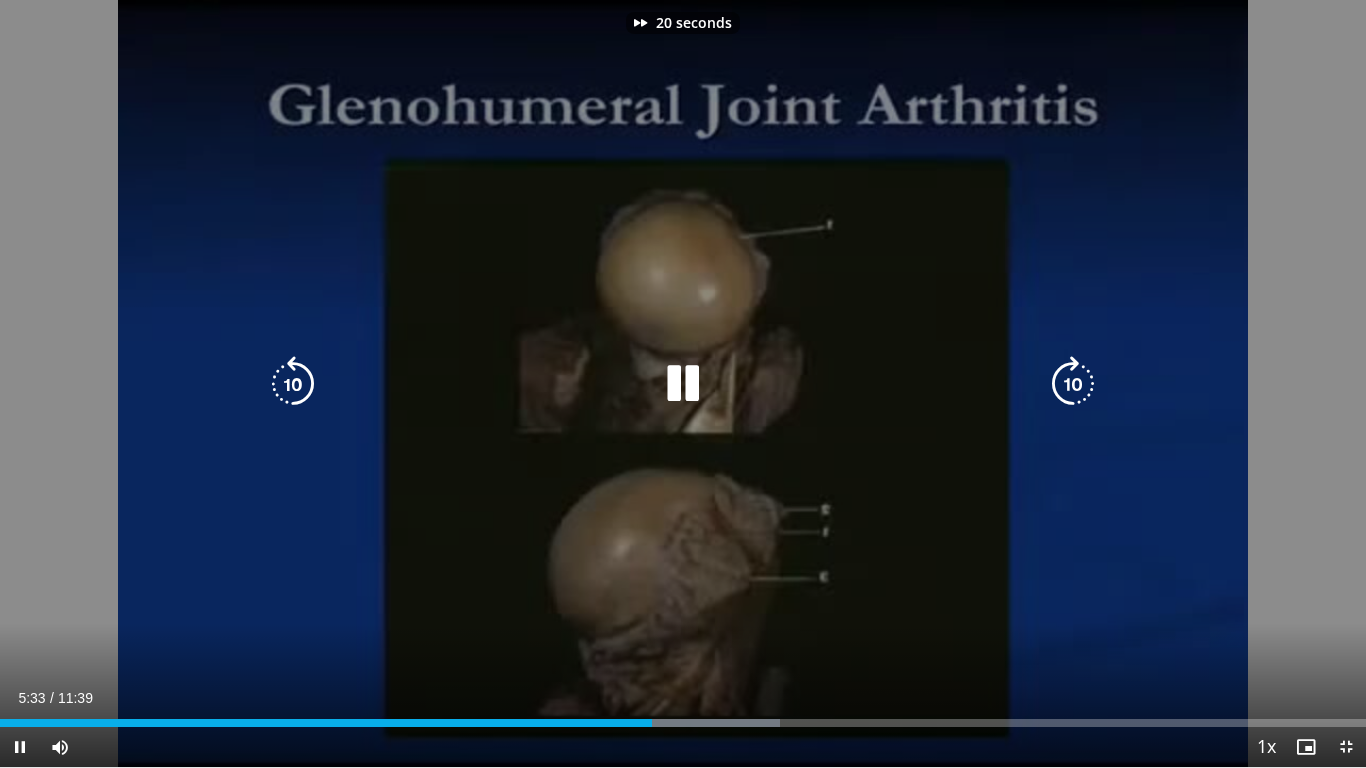 click at bounding box center (1073, 384) 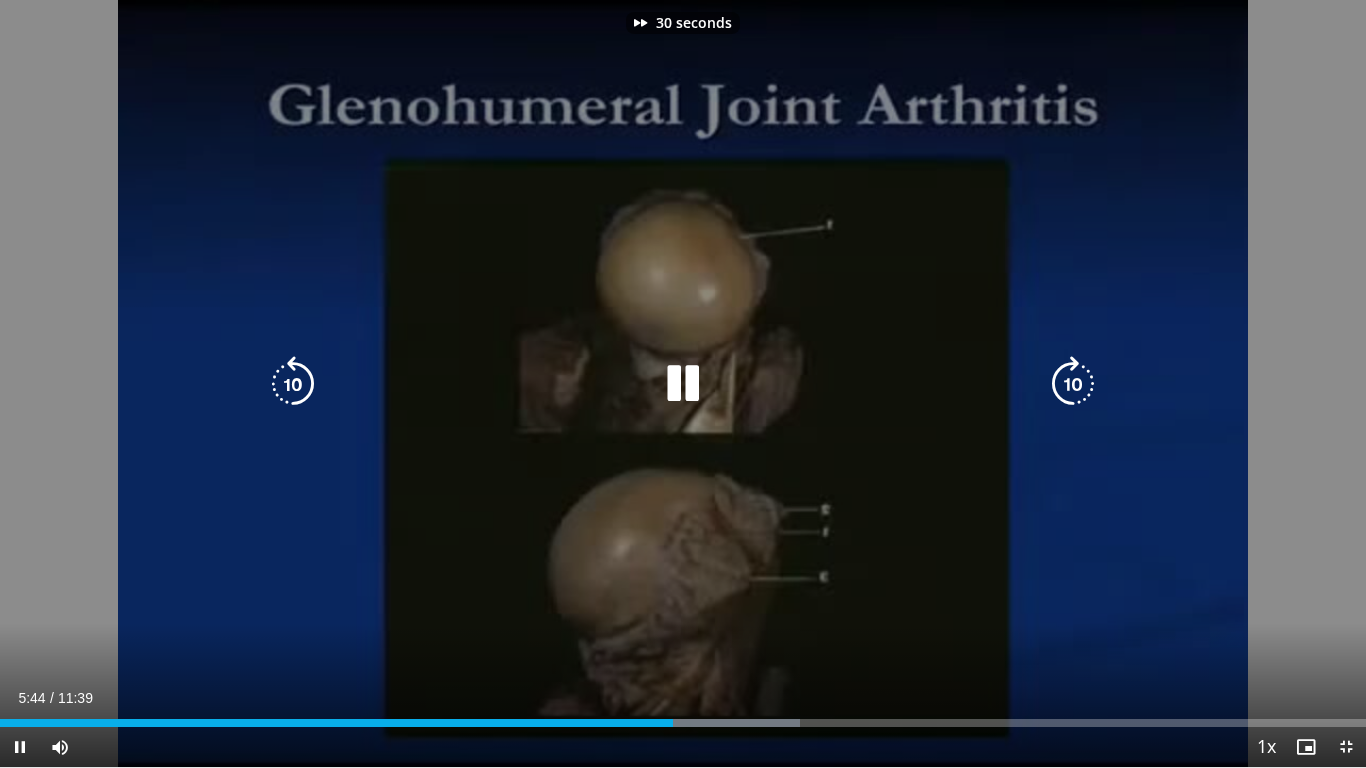 click at bounding box center [1073, 384] 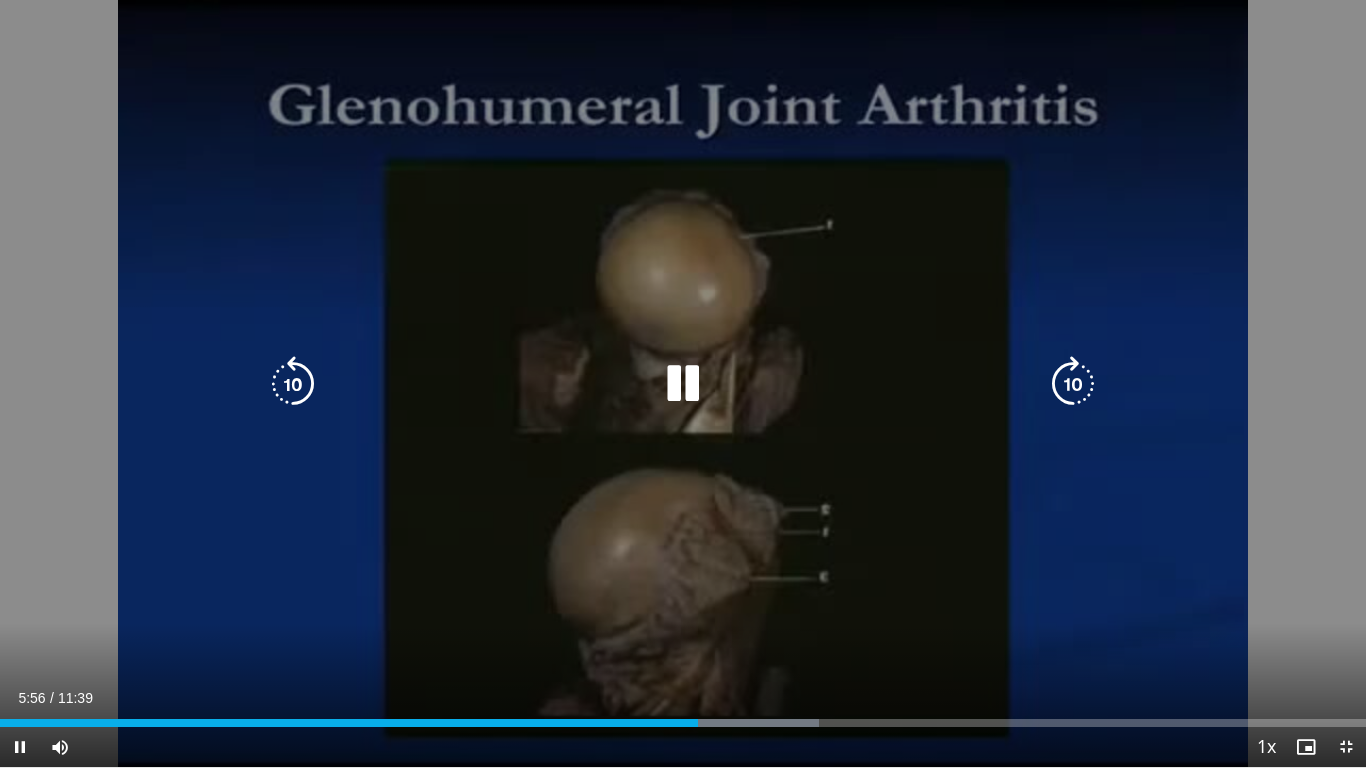click at bounding box center [293, 384] 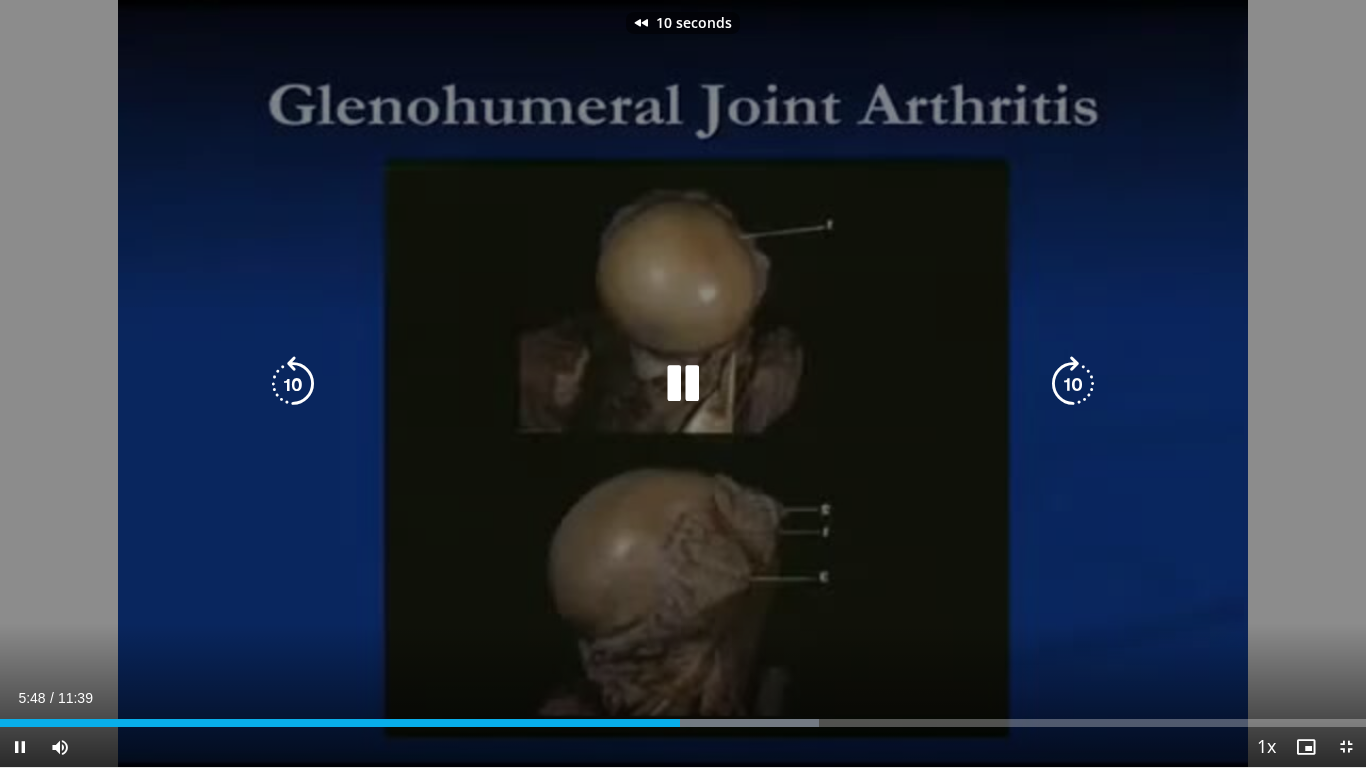 click at bounding box center (293, 384) 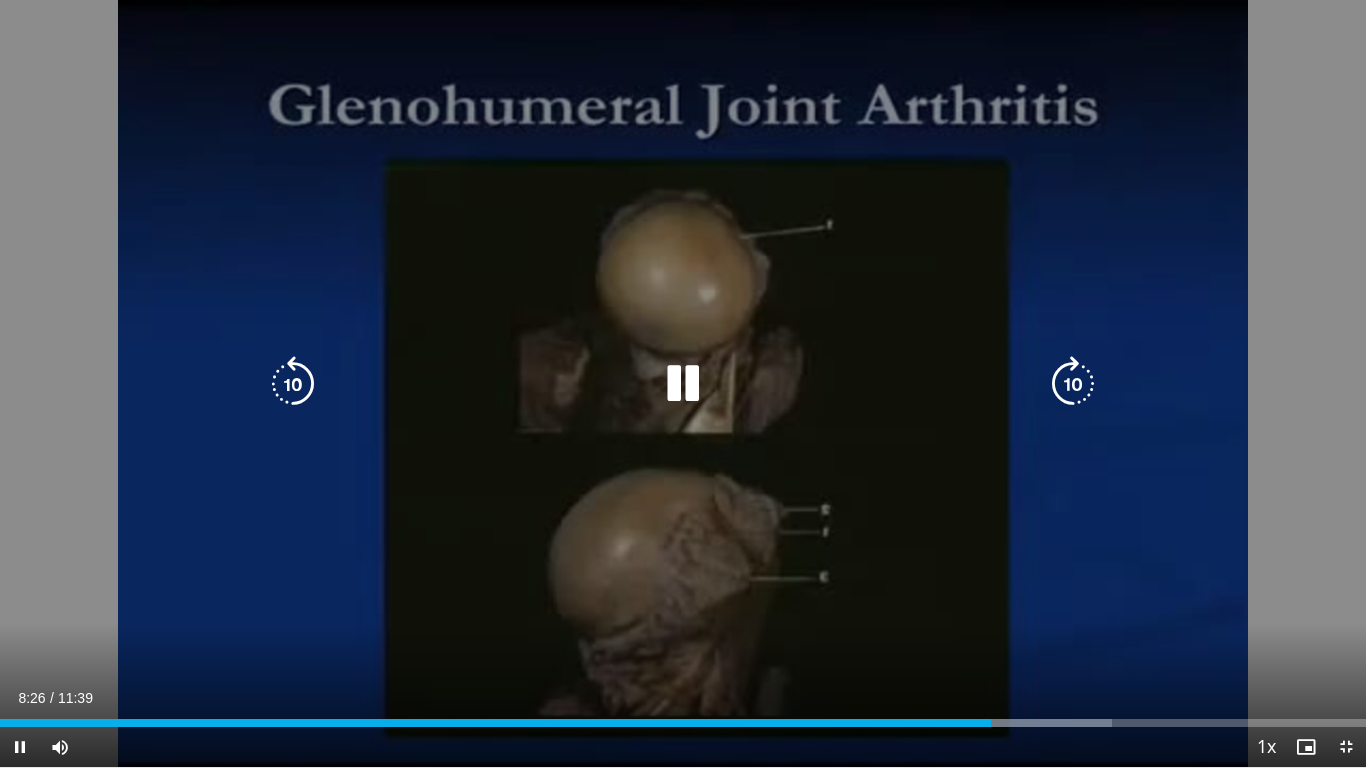 click at bounding box center (1073, 384) 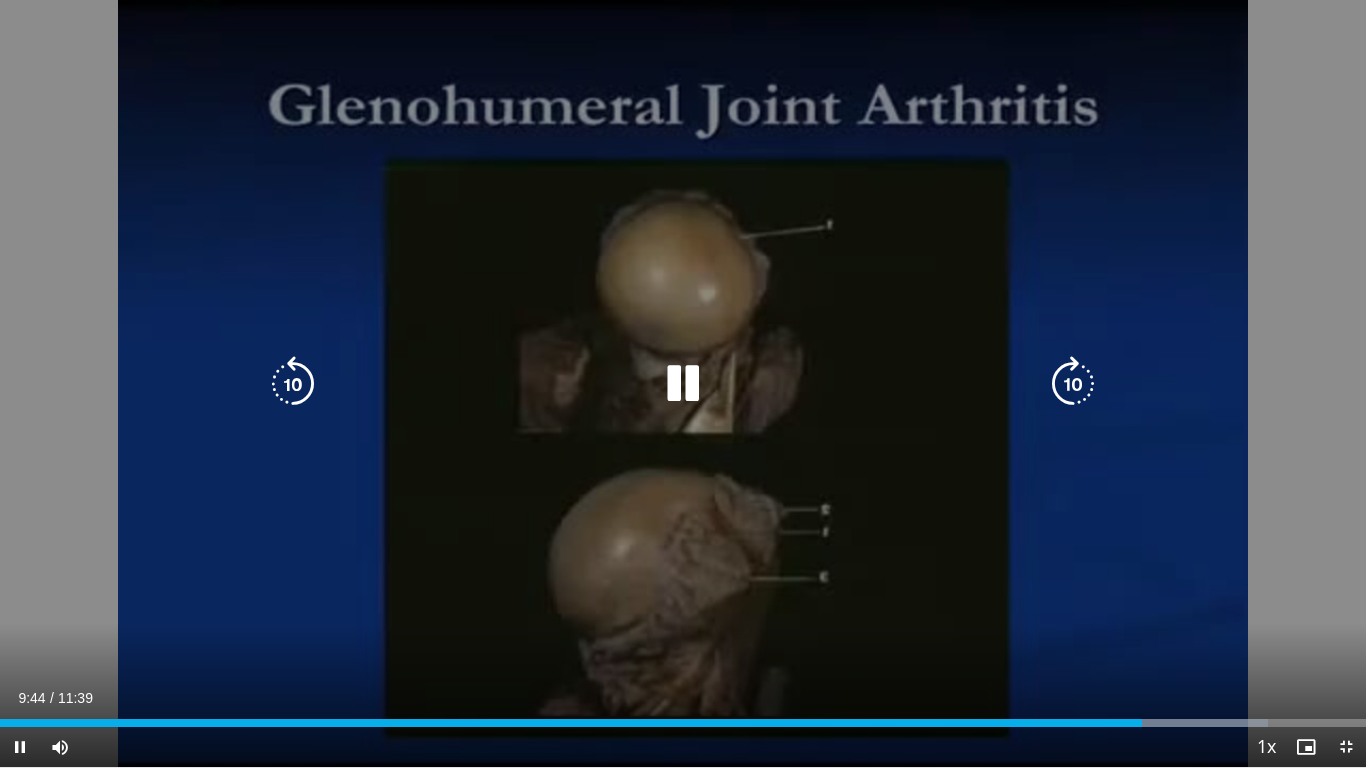 click at bounding box center (1073, 384) 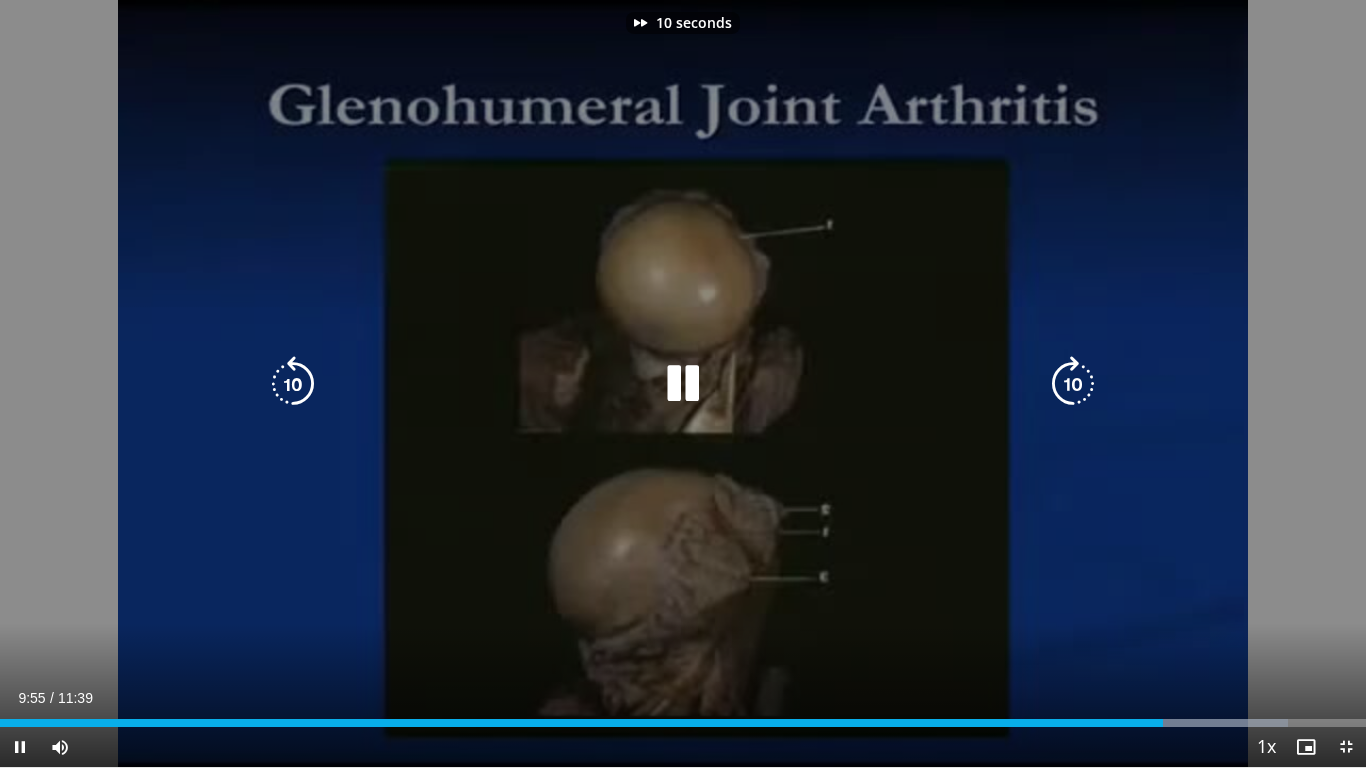 click at bounding box center [1073, 384] 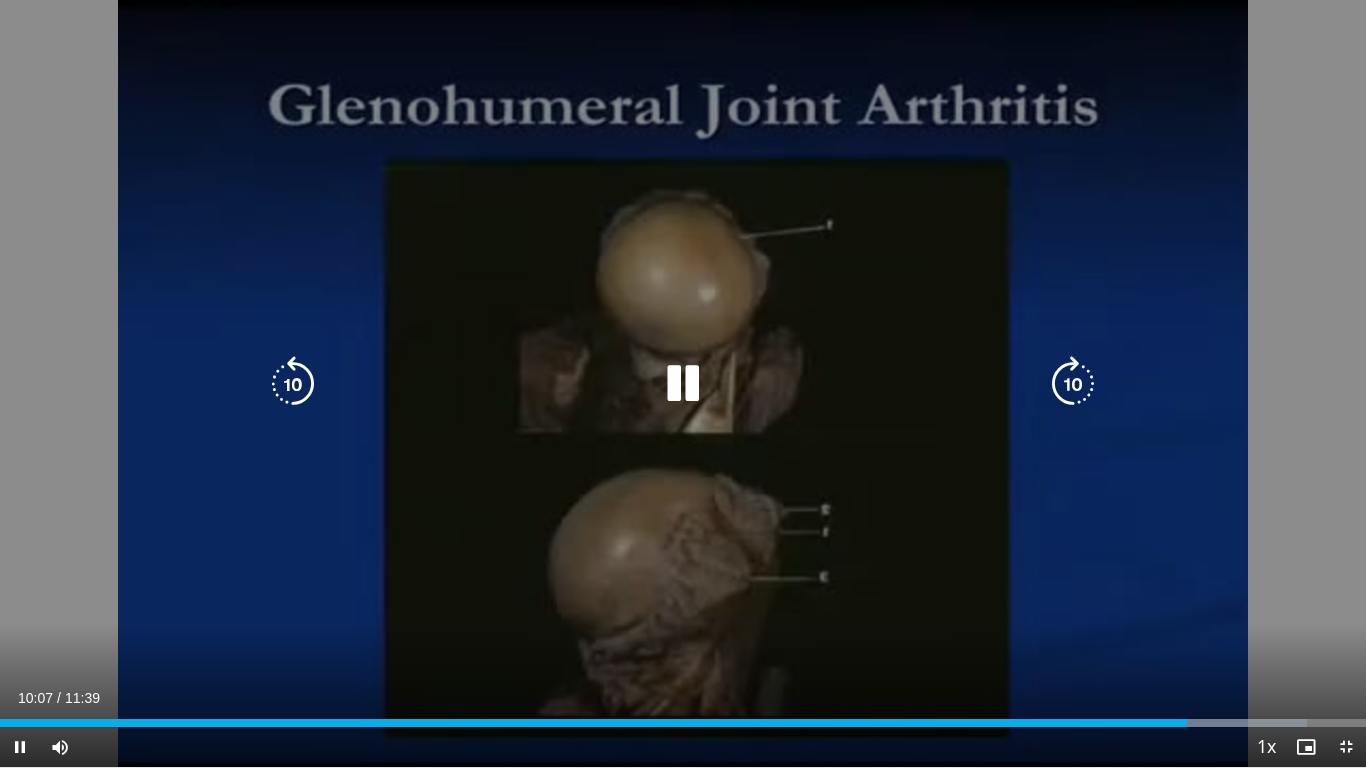 click at bounding box center (1073, 384) 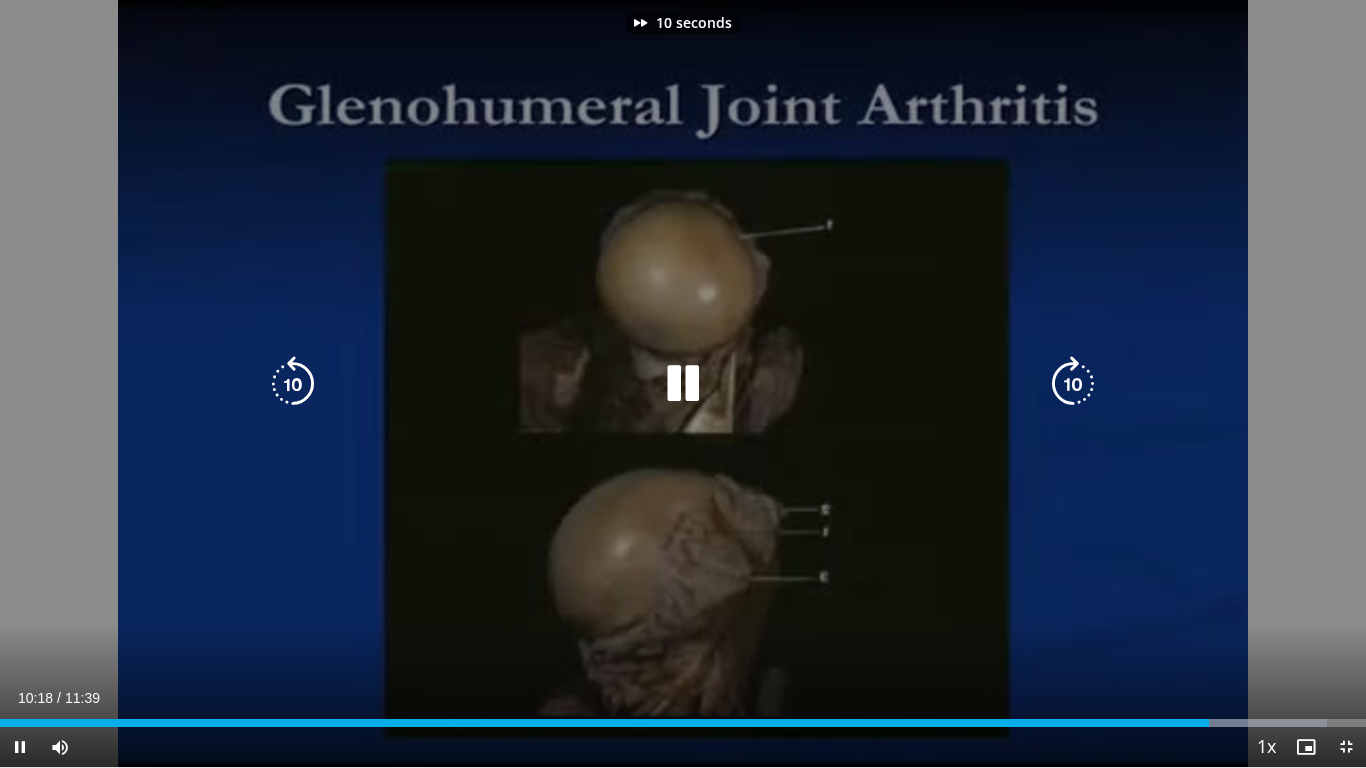 click at bounding box center [1073, 384] 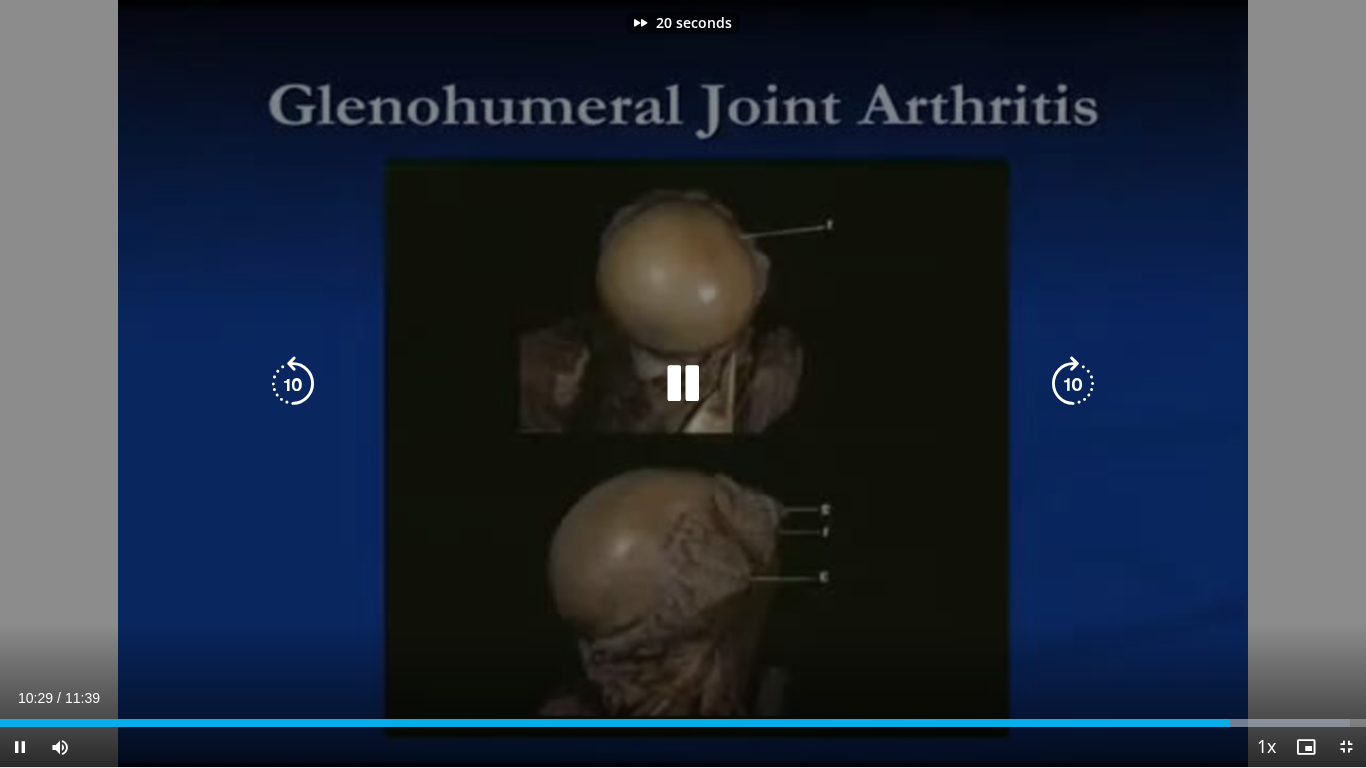 click at bounding box center (1073, 384) 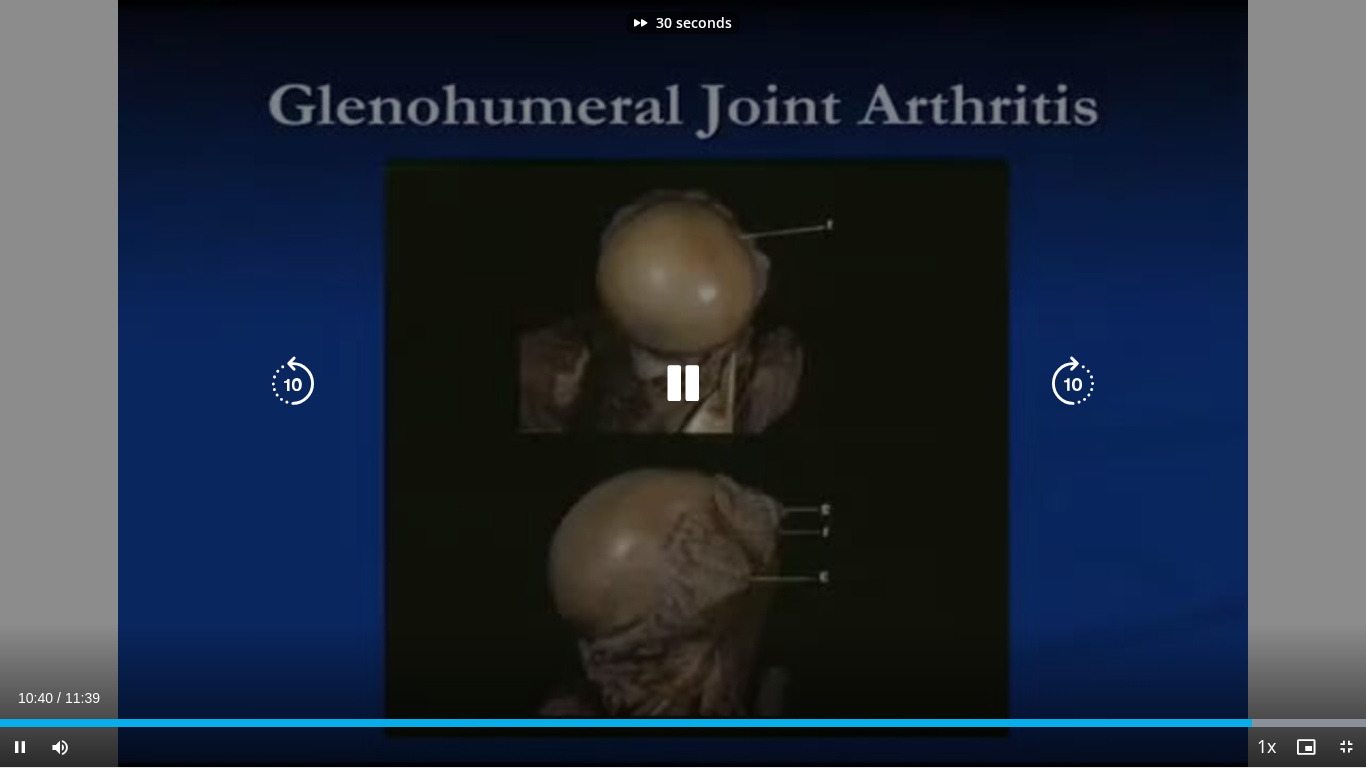 click at bounding box center [1073, 384] 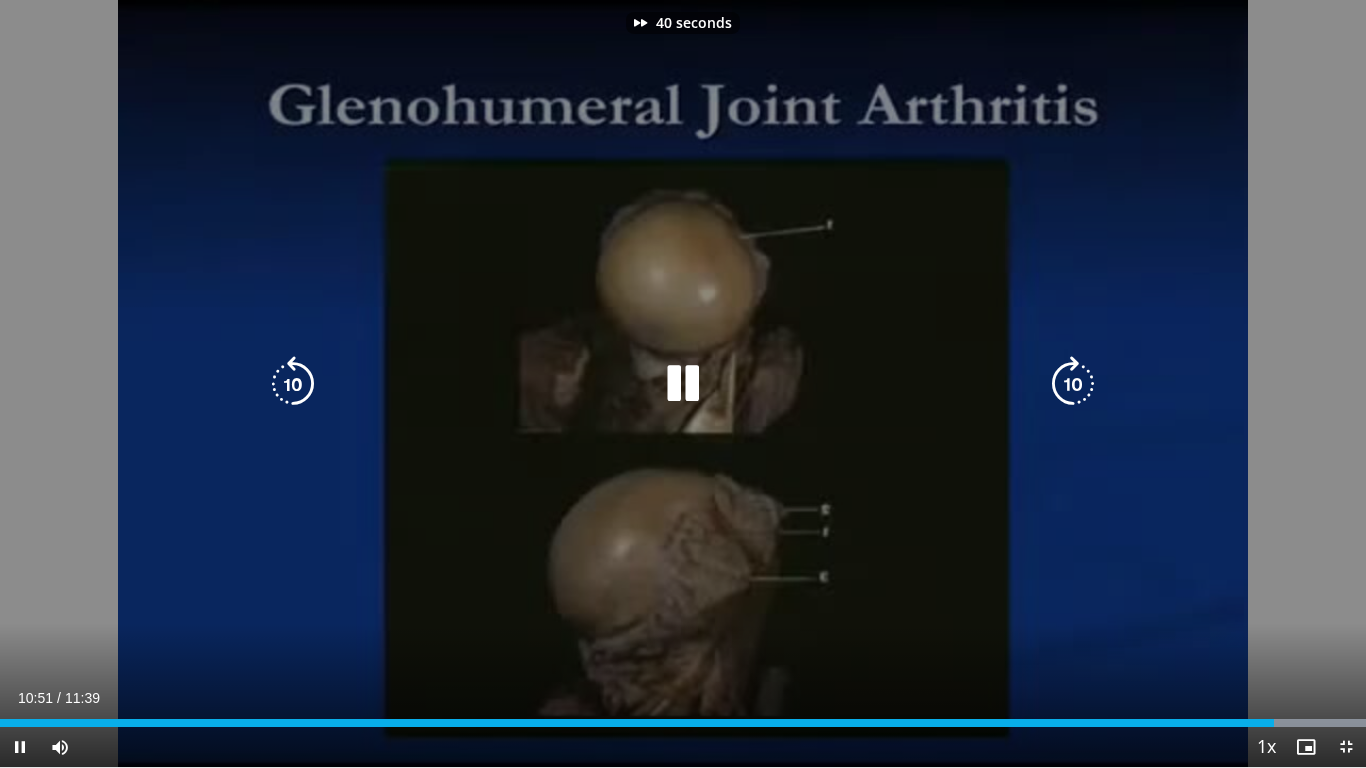 click at bounding box center [1073, 384] 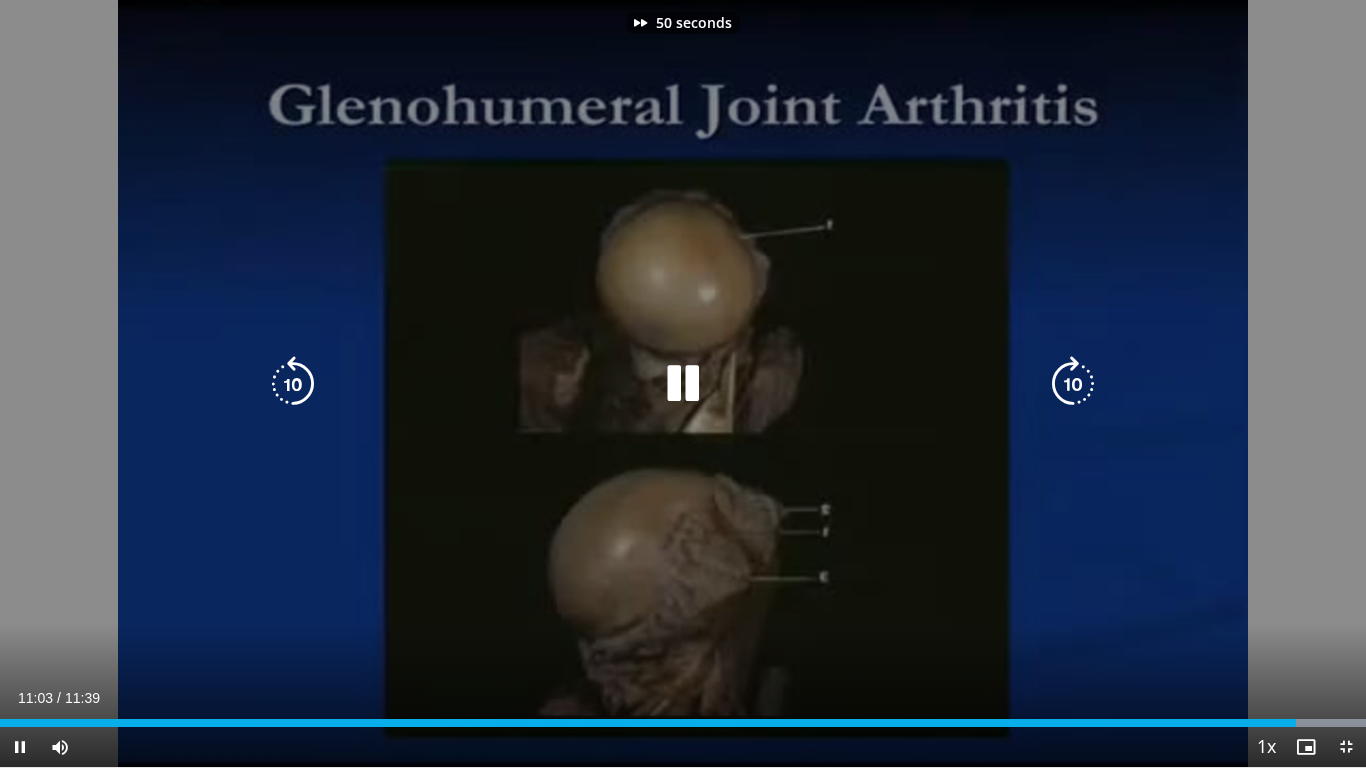 click at bounding box center (1073, 384) 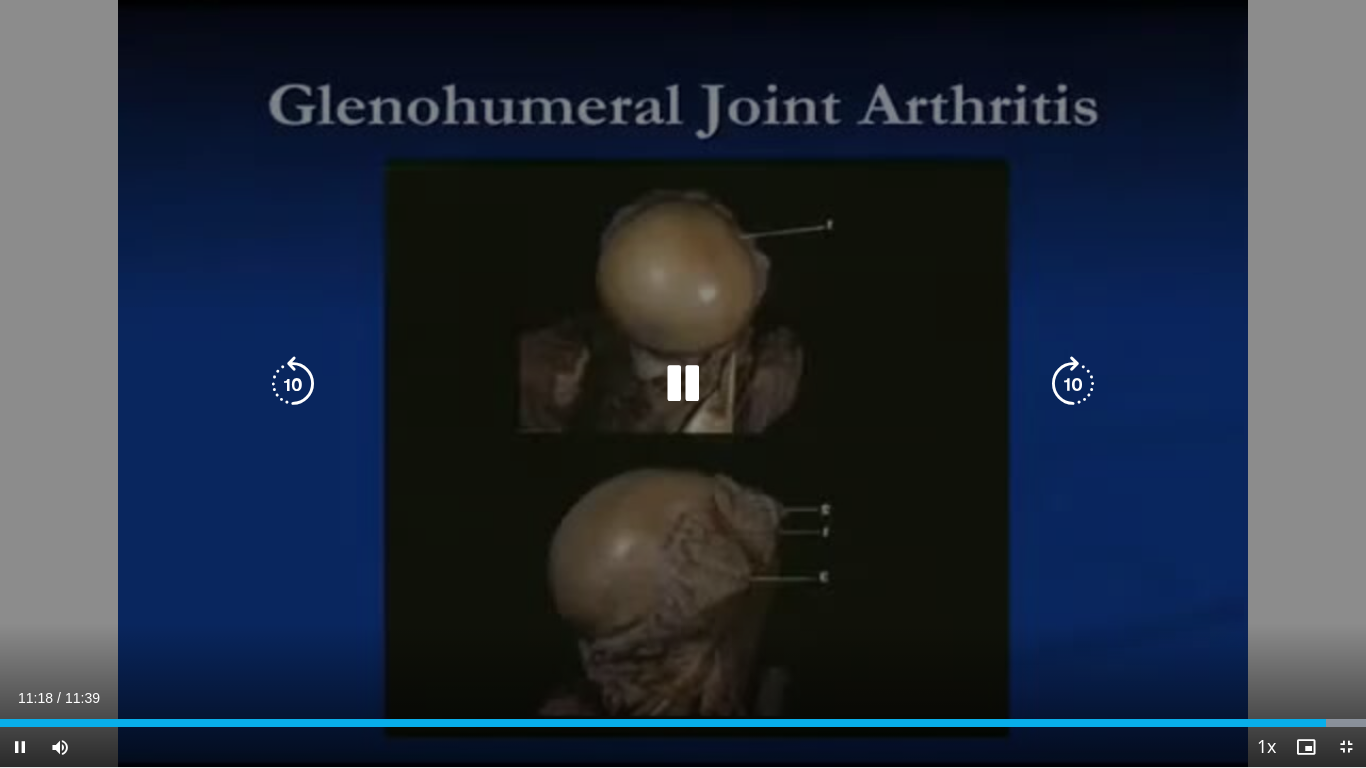 click at bounding box center (1073, 384) 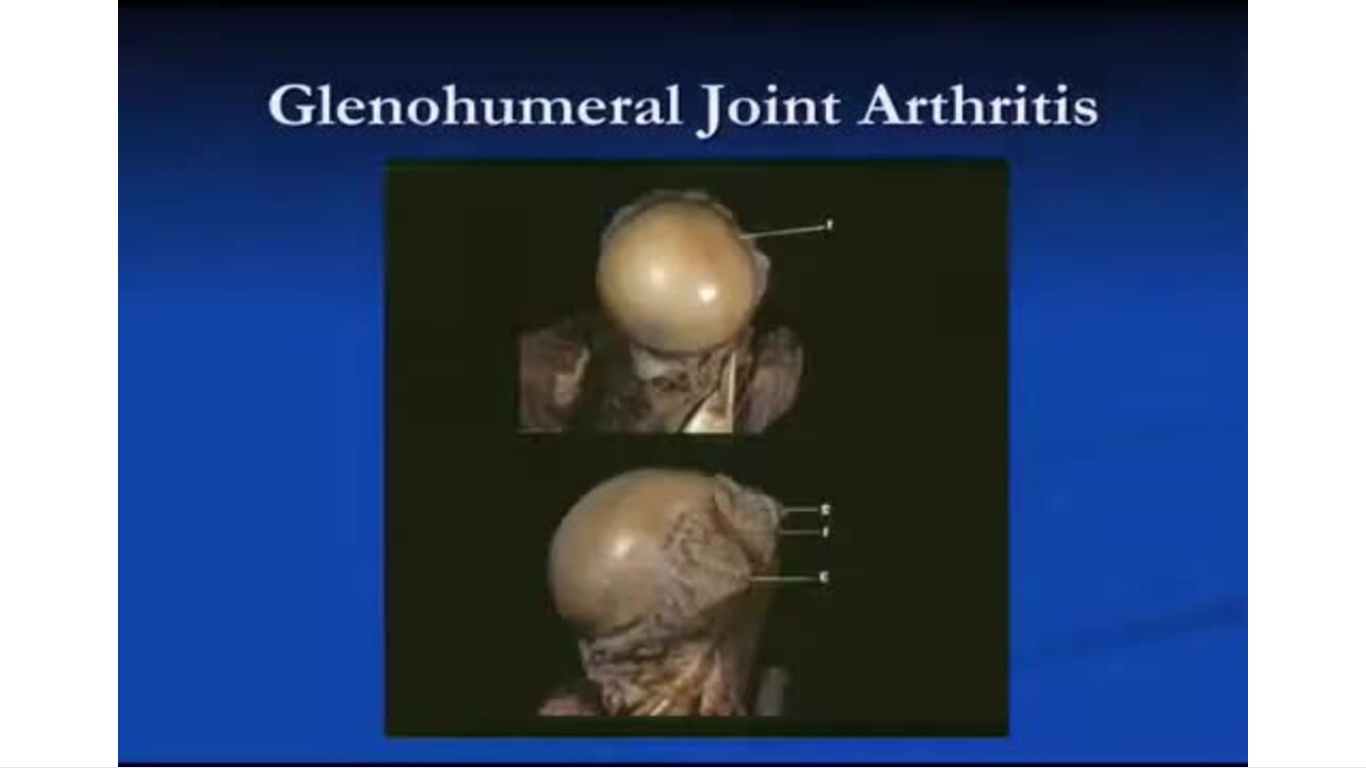 click on "10 seconds
Tap to unmute" at bounding box center (683, 383) 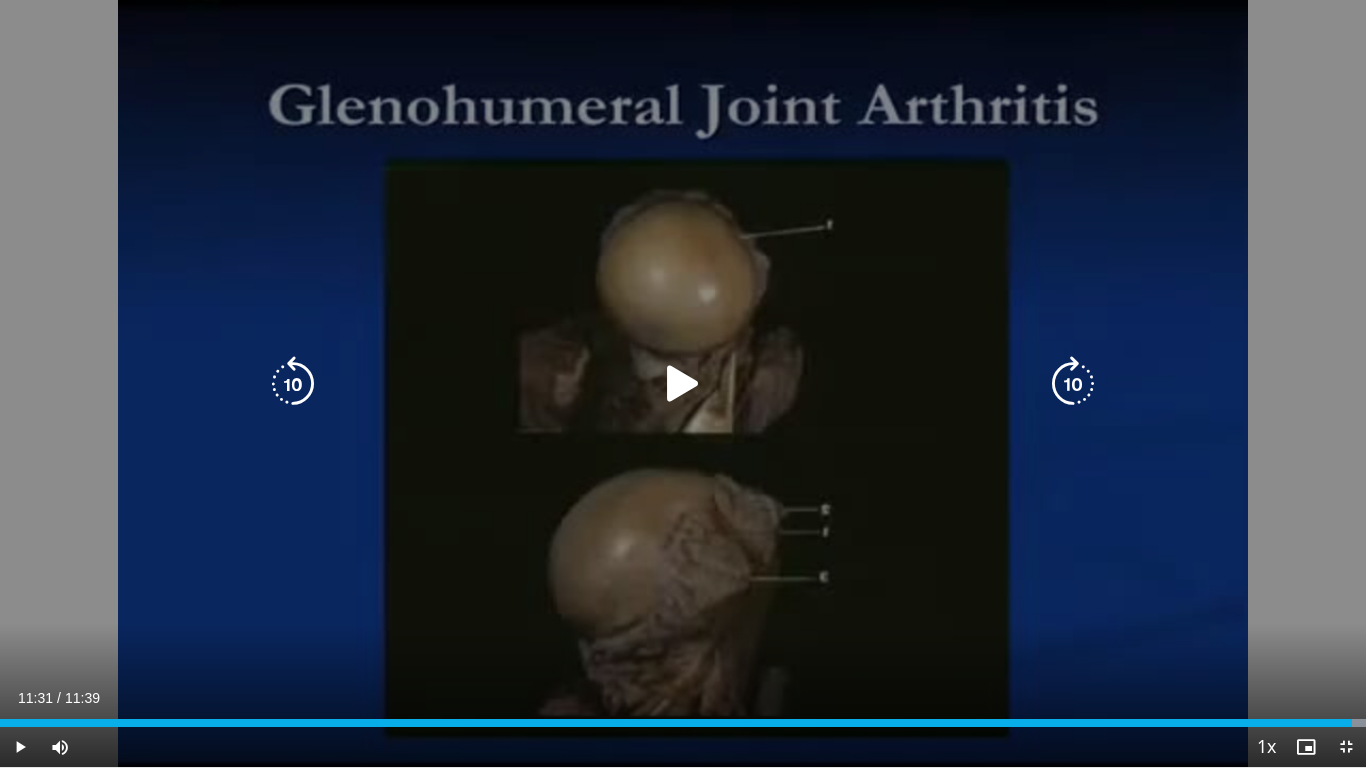 click at bounding box center [683, 384] 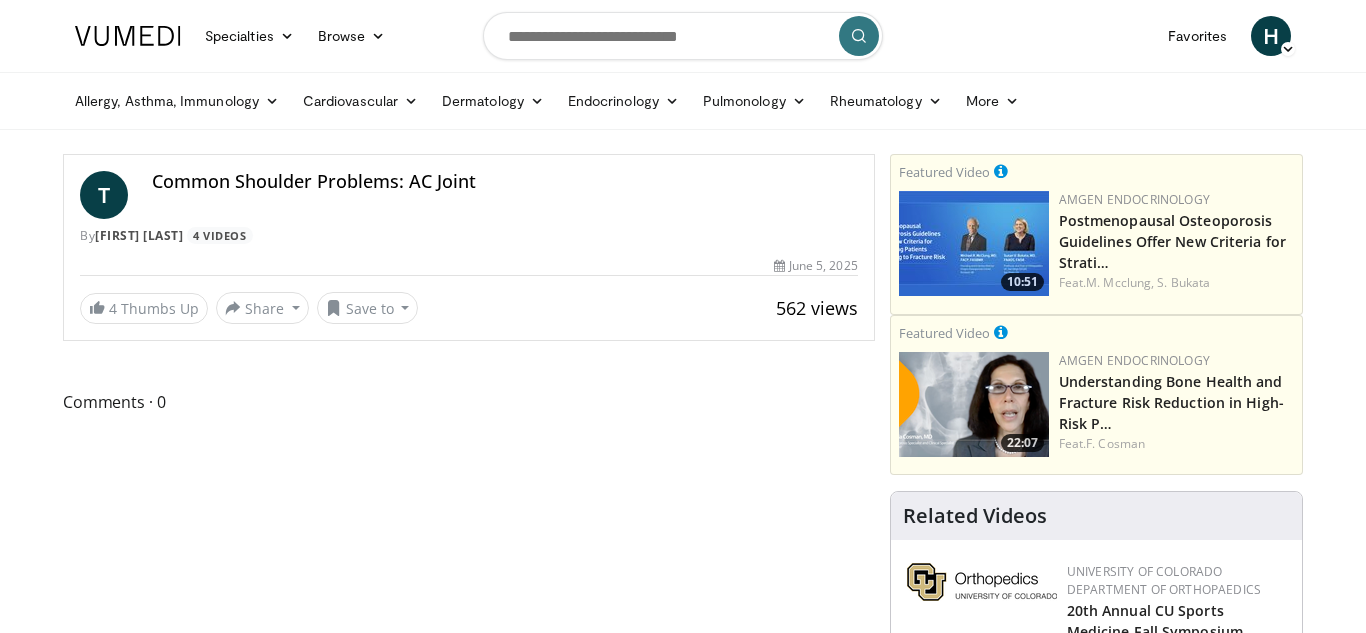 scroll, scrollTop: 0, scrollLeft: 0, axis: both 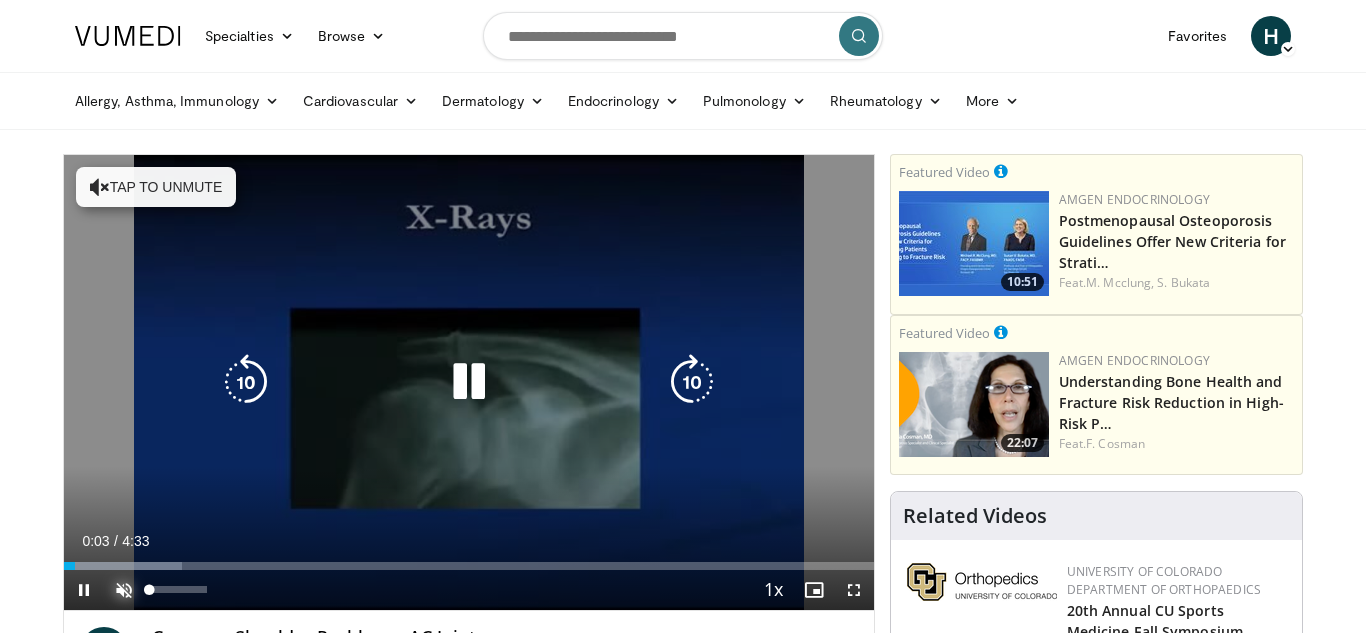 click at bounding box center (124, 590) 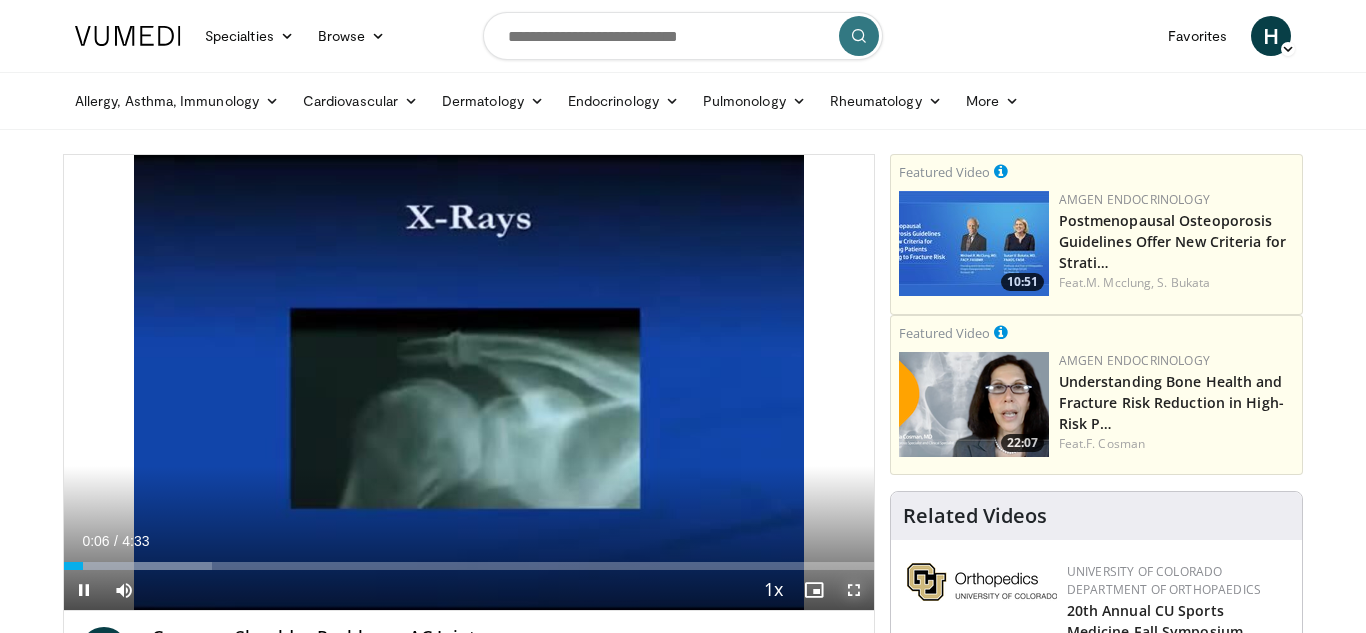 click at bounding box center [854, 590] 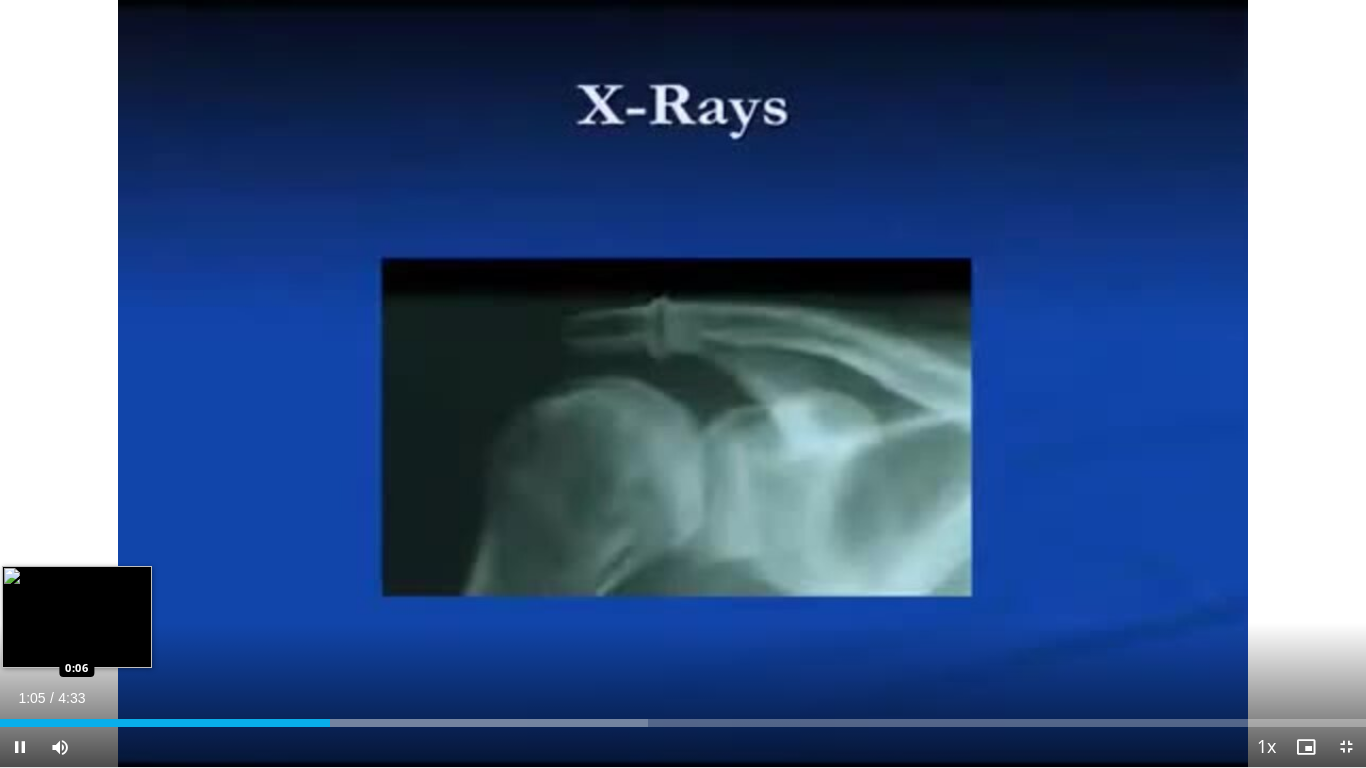 click on "1:06" at bounding box center [165, 723] 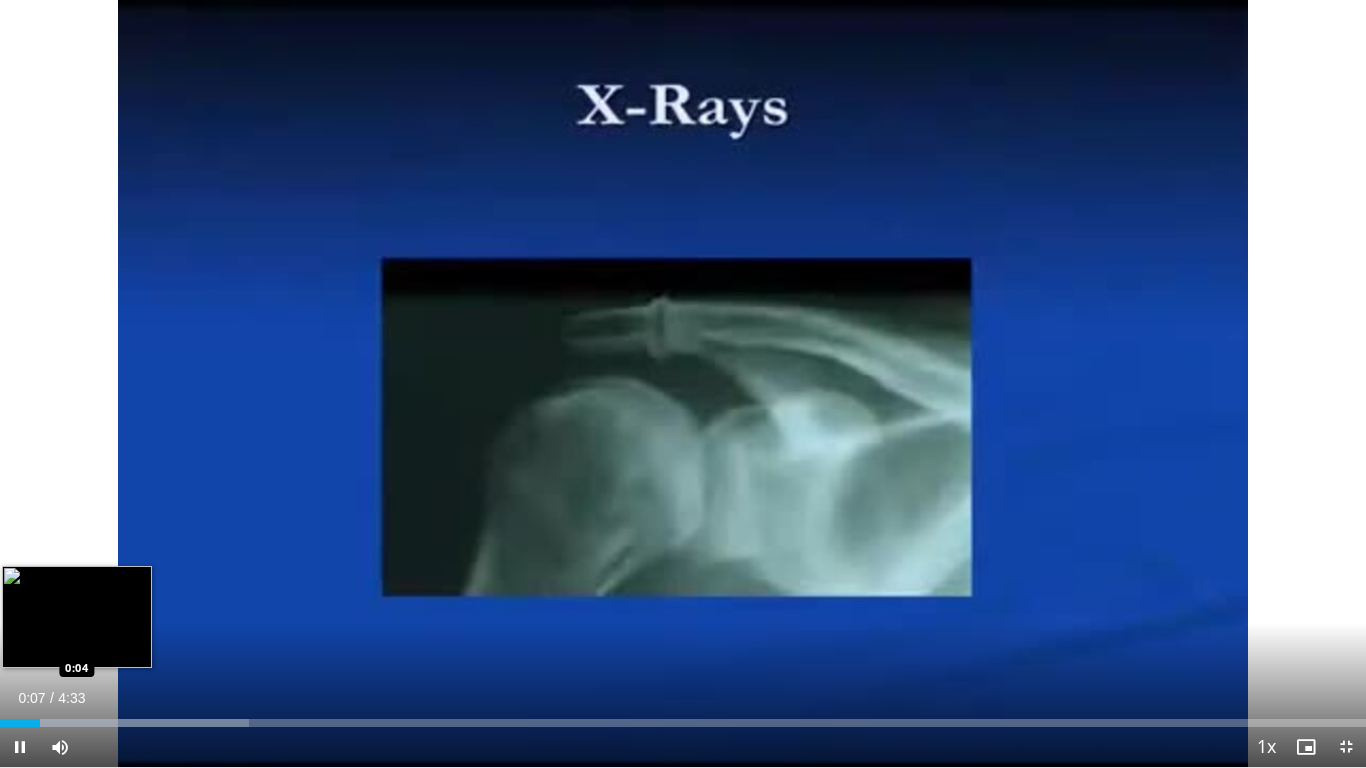 click on "0:08" at bounding box center (20, 723) 